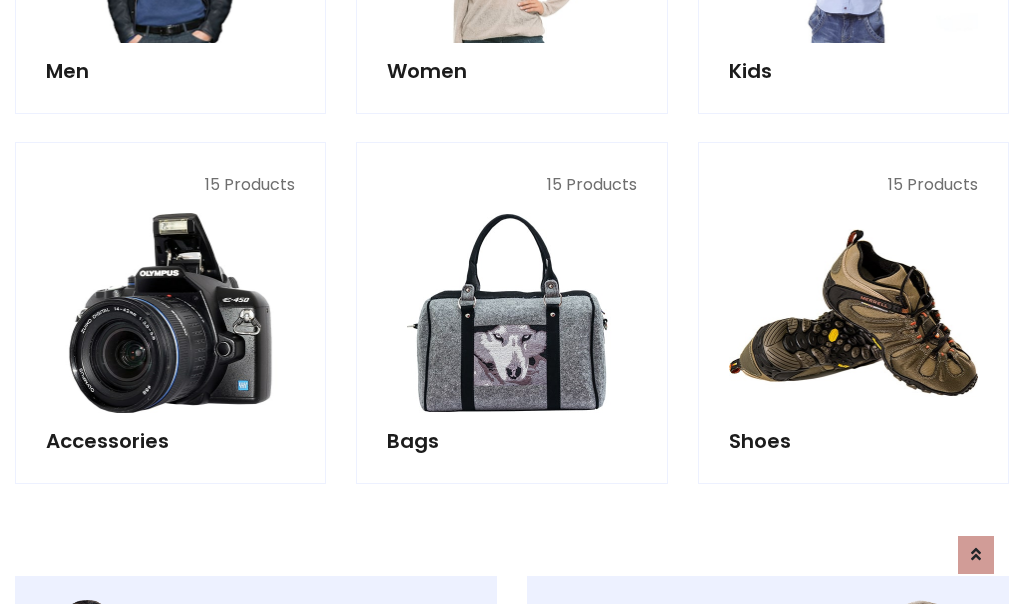 scroll, scrollTop: 853, scrollLeft: 0, axis: vertical 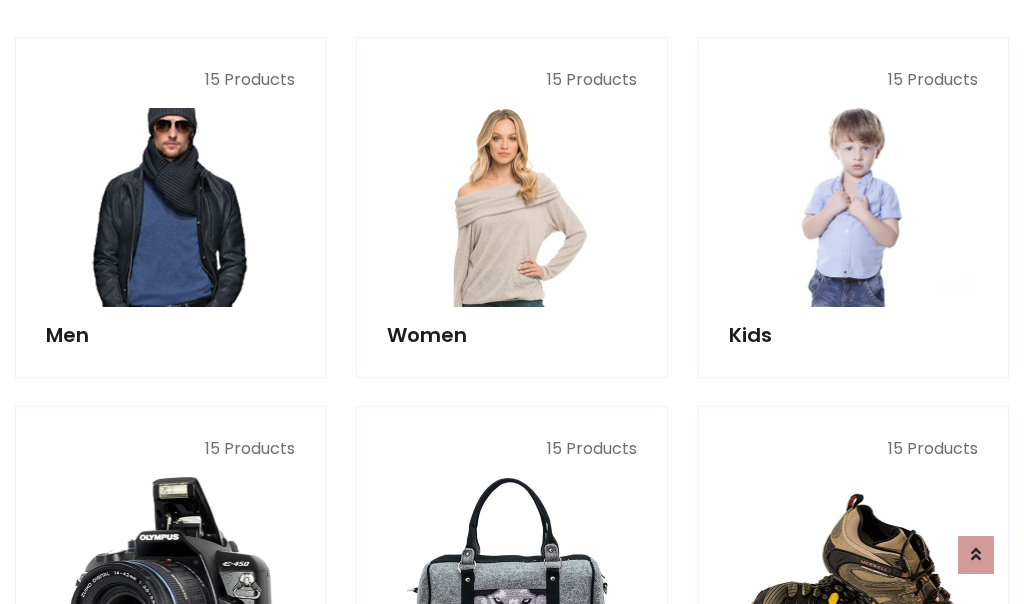 click at bounding box center [170, 207] 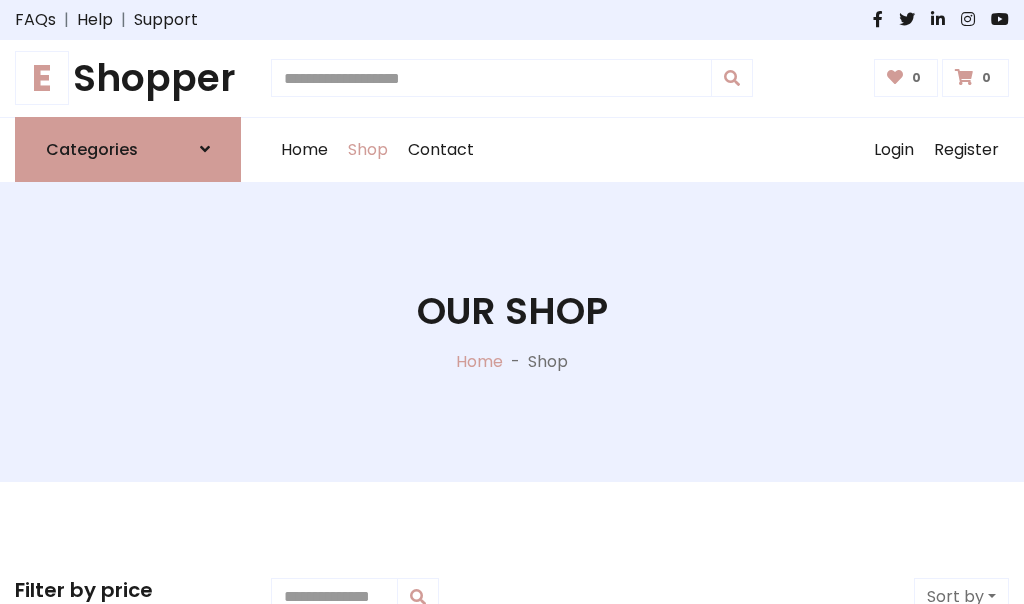scroll, scrollTop: 807, scrollLeft: 0, axis: vertical 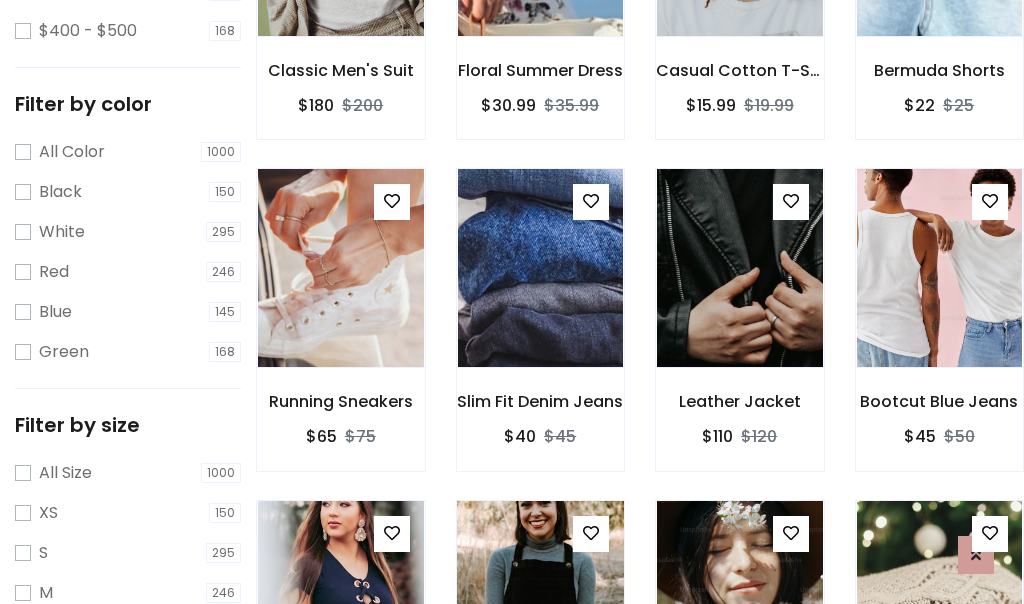 click at bounding box center (540, 600) 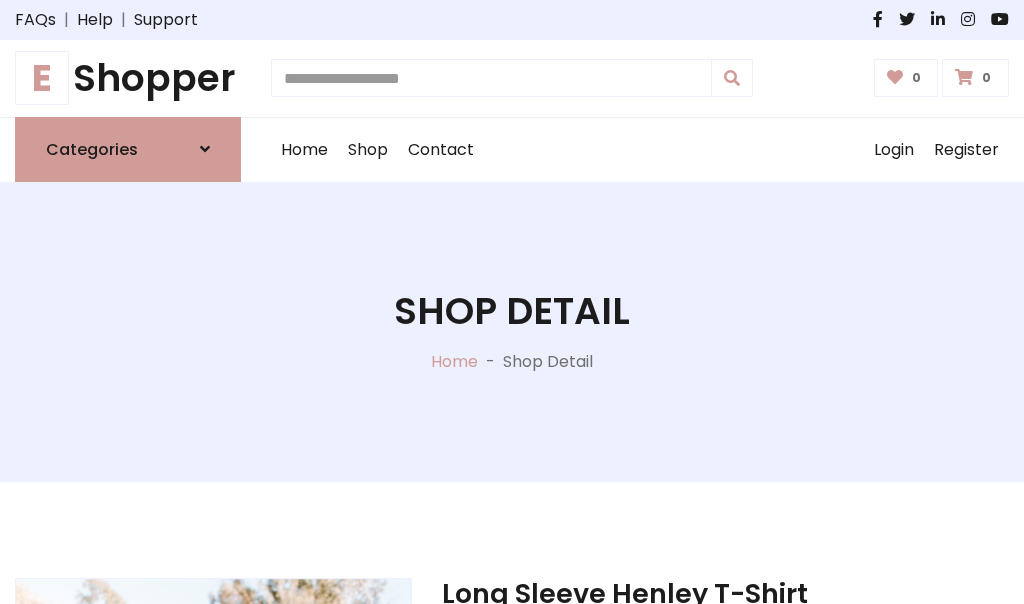 scroll, scrollTop: 0, scrollLeft: 0, axis: both 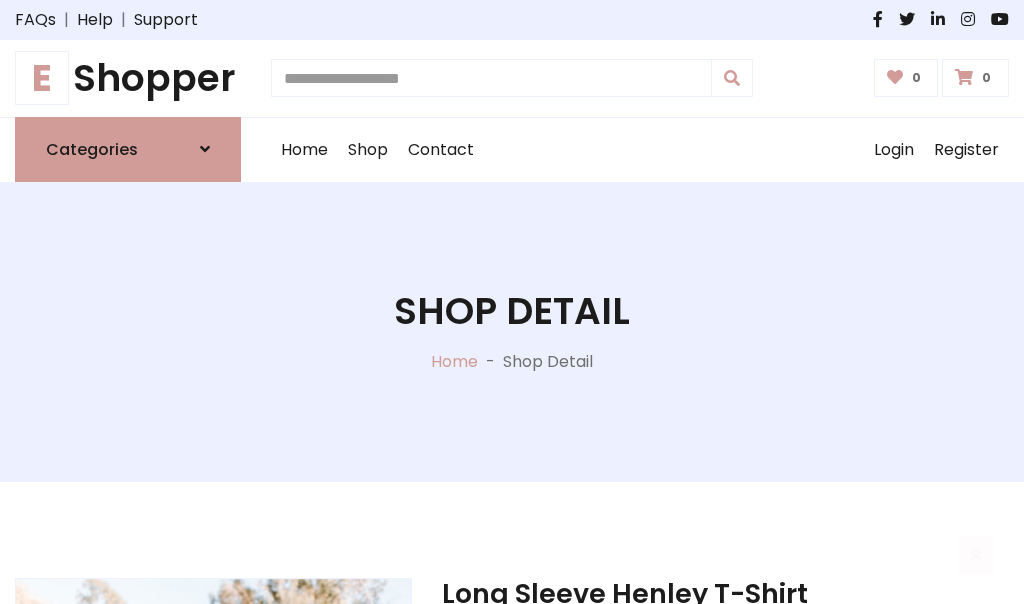 click on "M" at bounding box center (650, 774) 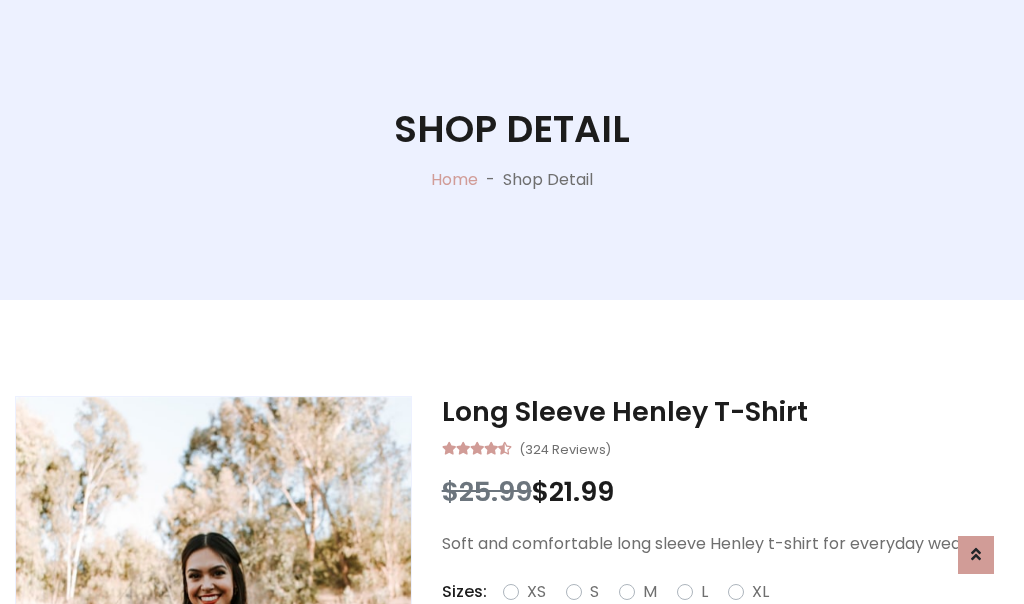 click on "Red" at bounding box center [732, 616] 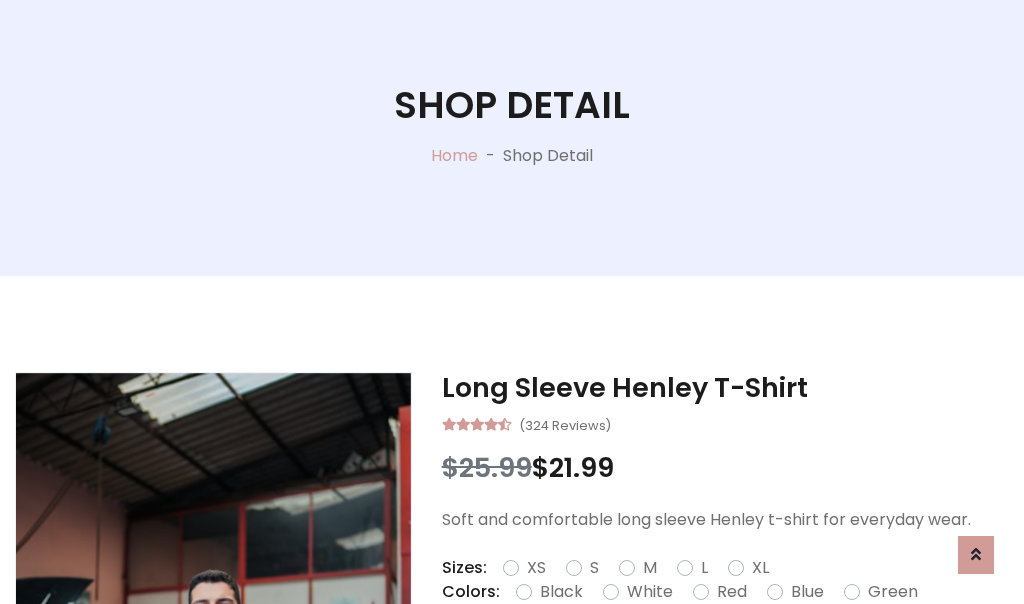 click on "Add To Cart" at bounding box center [663, 655] 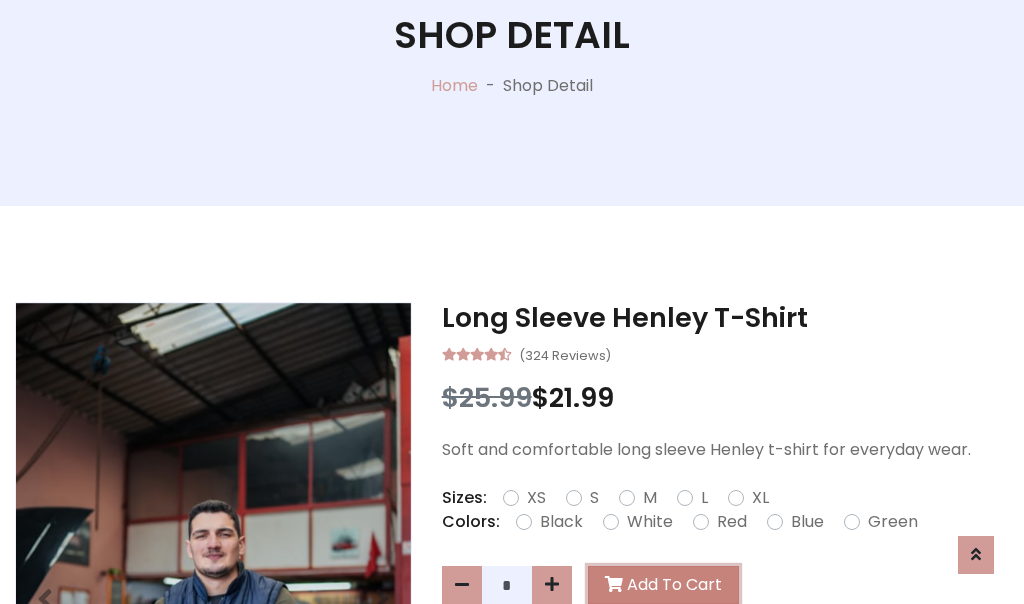 scroll, scrollTop: 0, scrollLeft: 0, axis: both 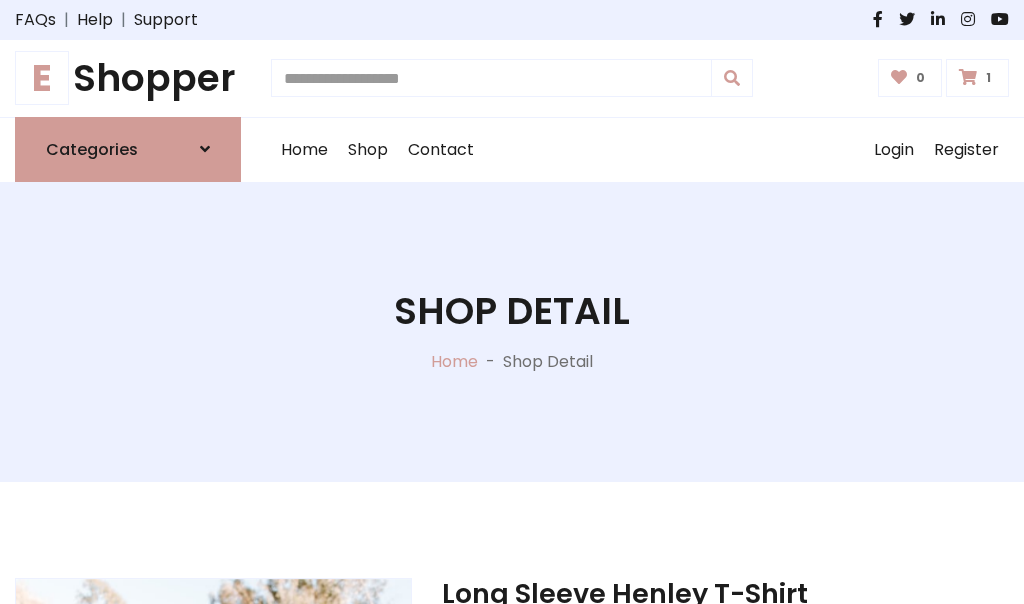 click at bounding box center [968, 77] 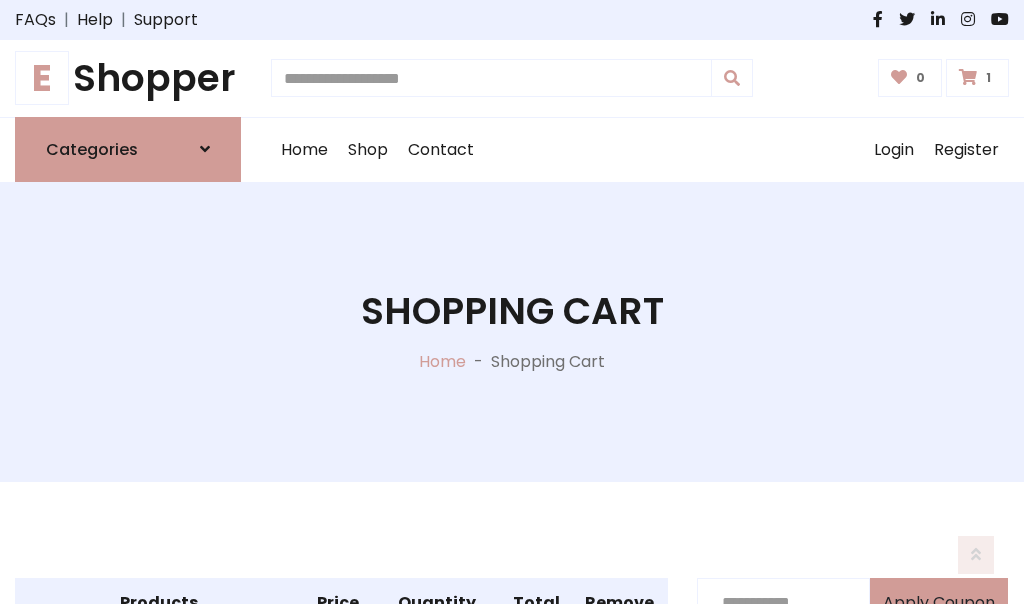 scroll, scrollTop: 474, scrollLeft: 0, axis: vertical 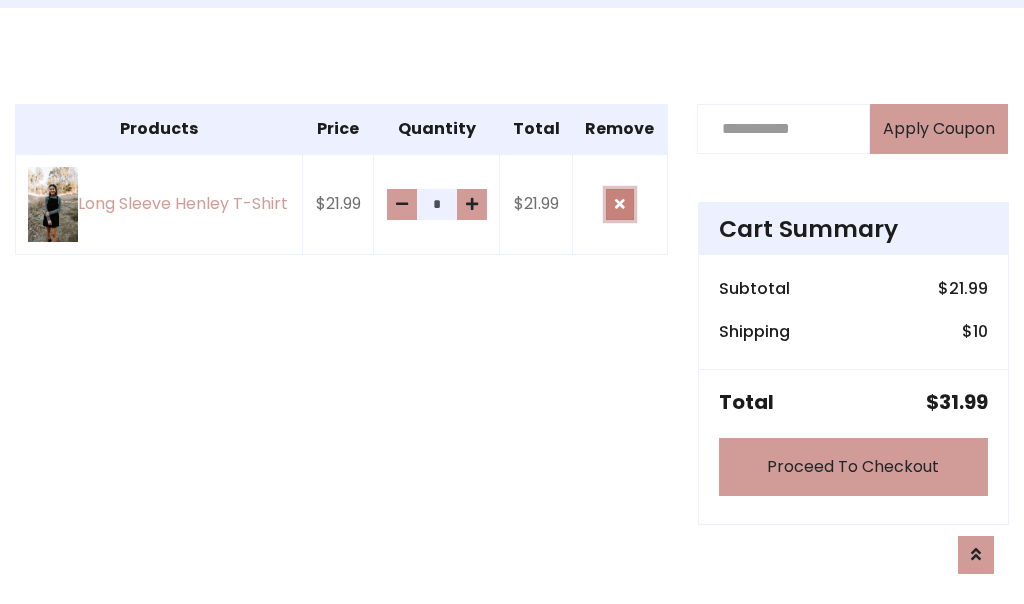 click at bounding box center [620, 204] 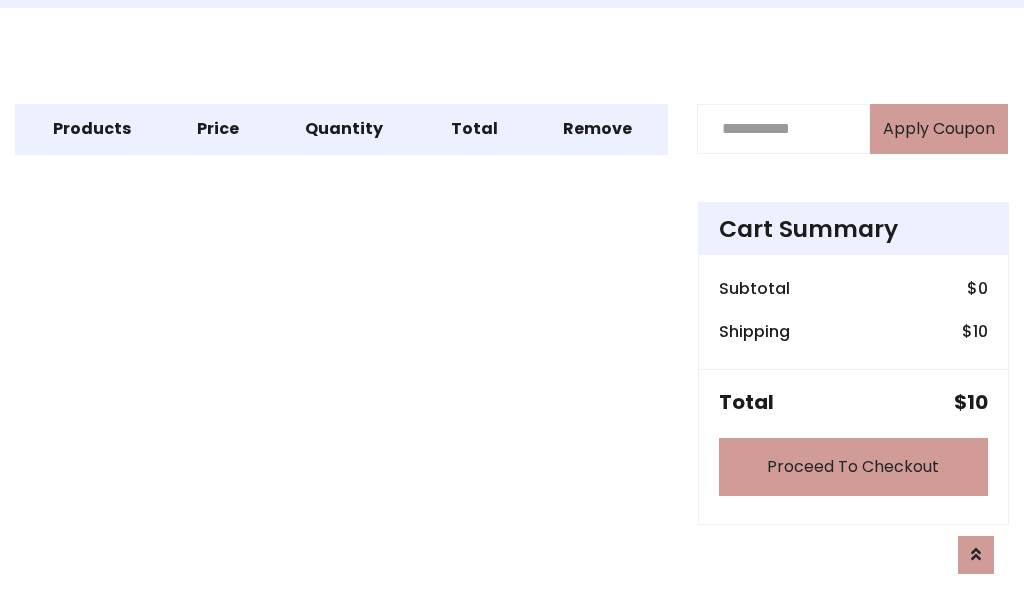 scroll, scrollTop: 247, scrollLeft: 0, axis: vertical 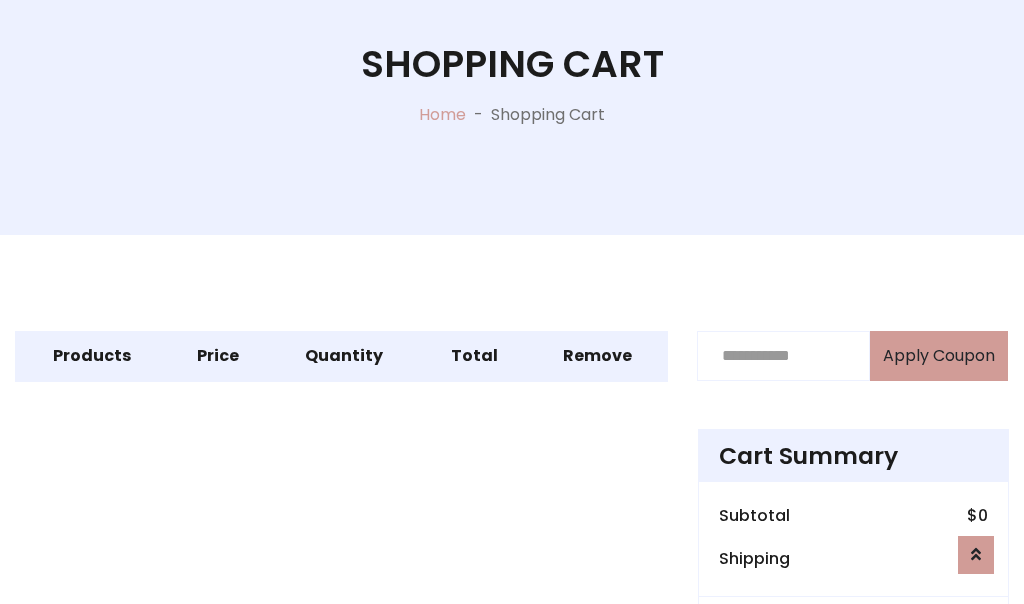 click on "Proceed To Checkout" at bounding box center [853, 694] 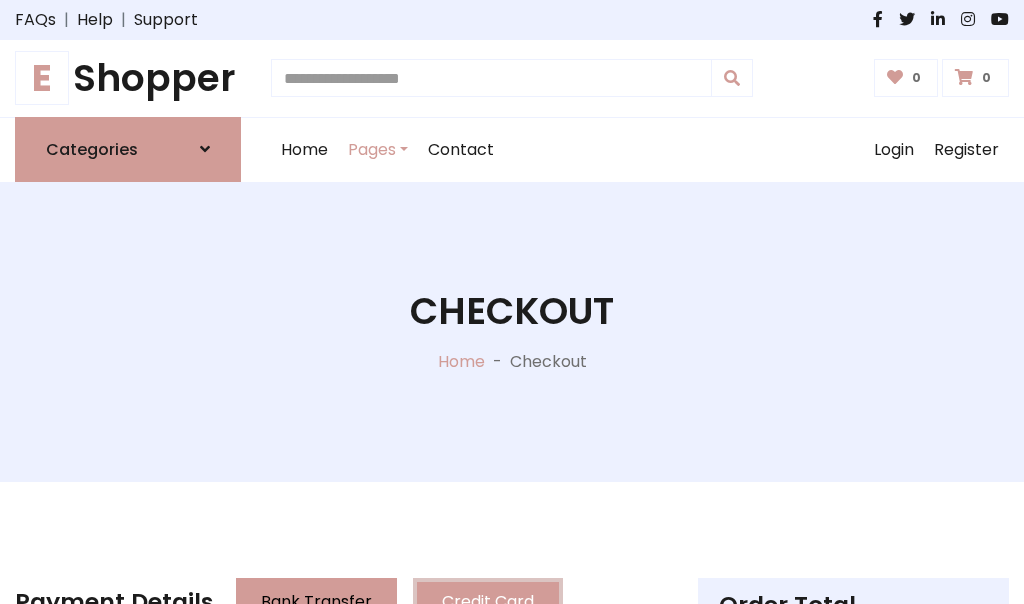 scroll, scrollTop: 137, scrollLeft: 0, axis: vertical 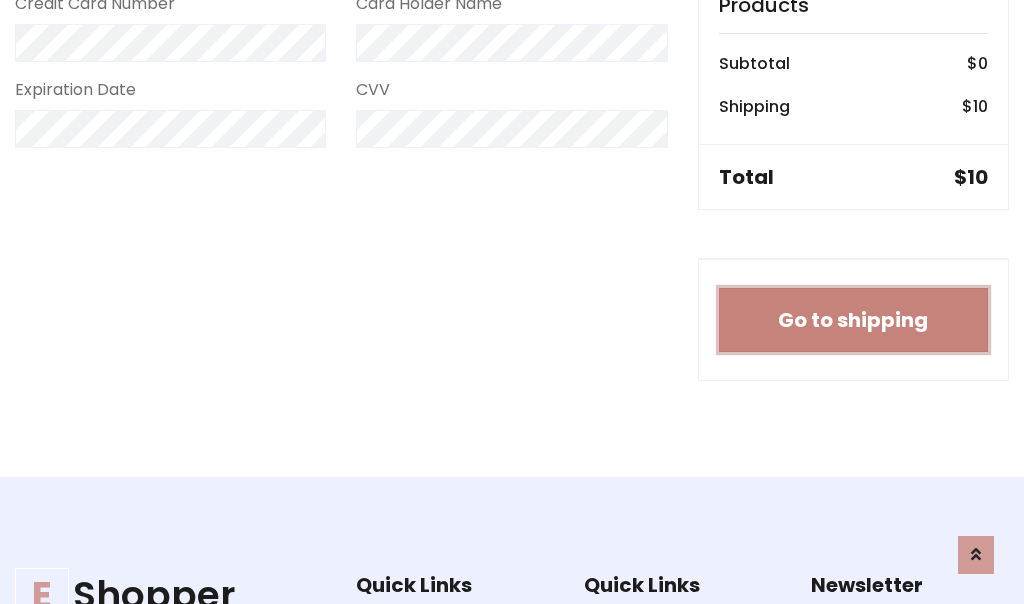 click on "Go to shipping" at bounding box center [853, 320] 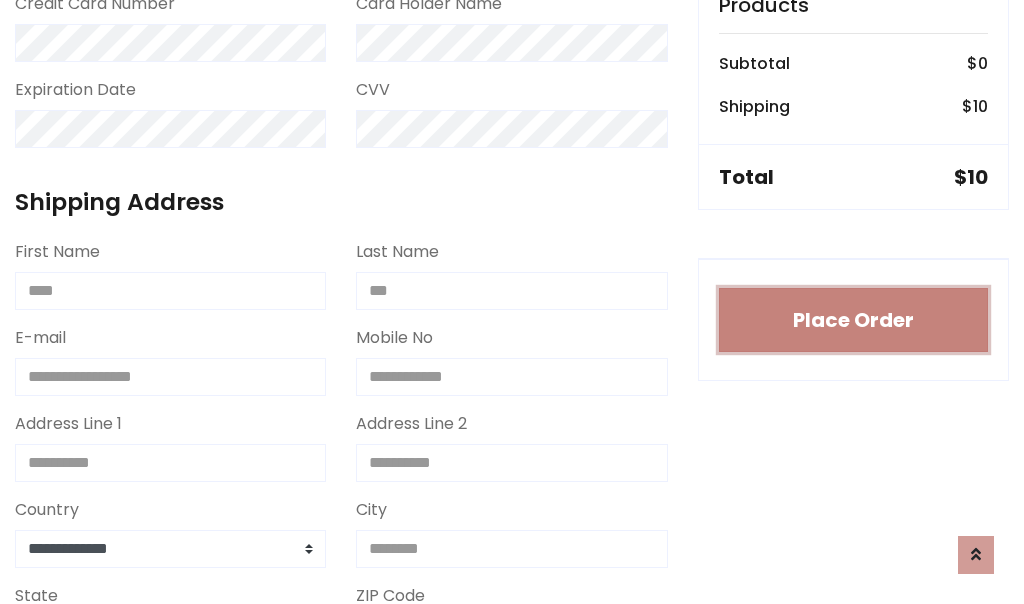 type 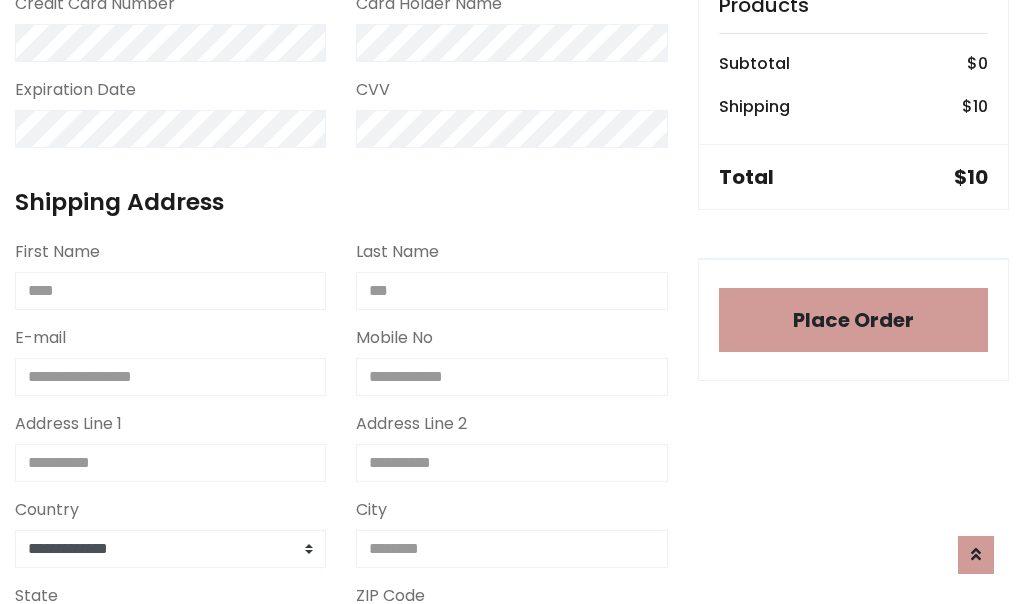scroll, scrollTop: 1216, scrollLeft: 0, axis: vertical 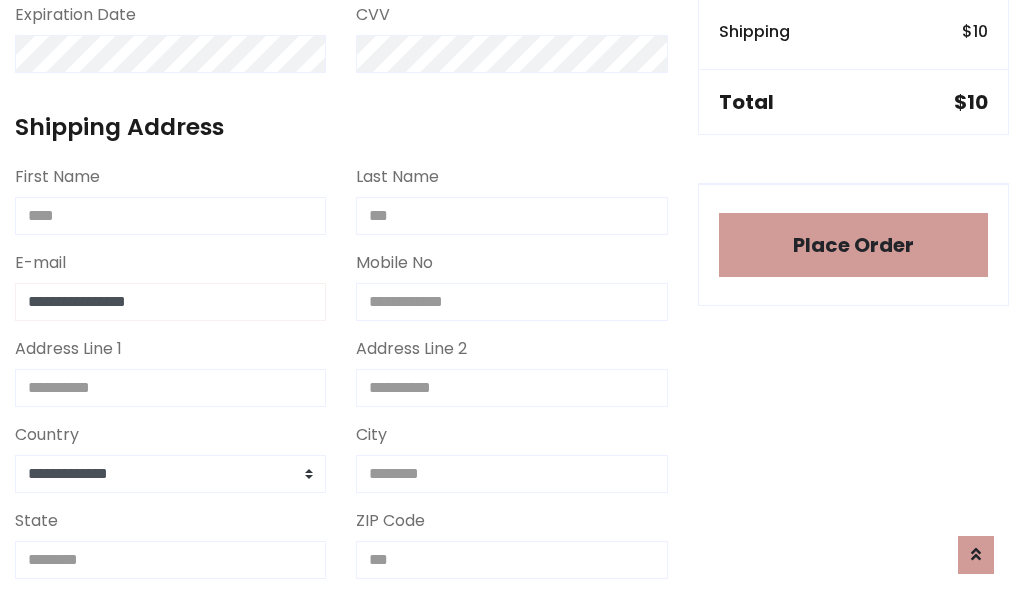 type on "**********" 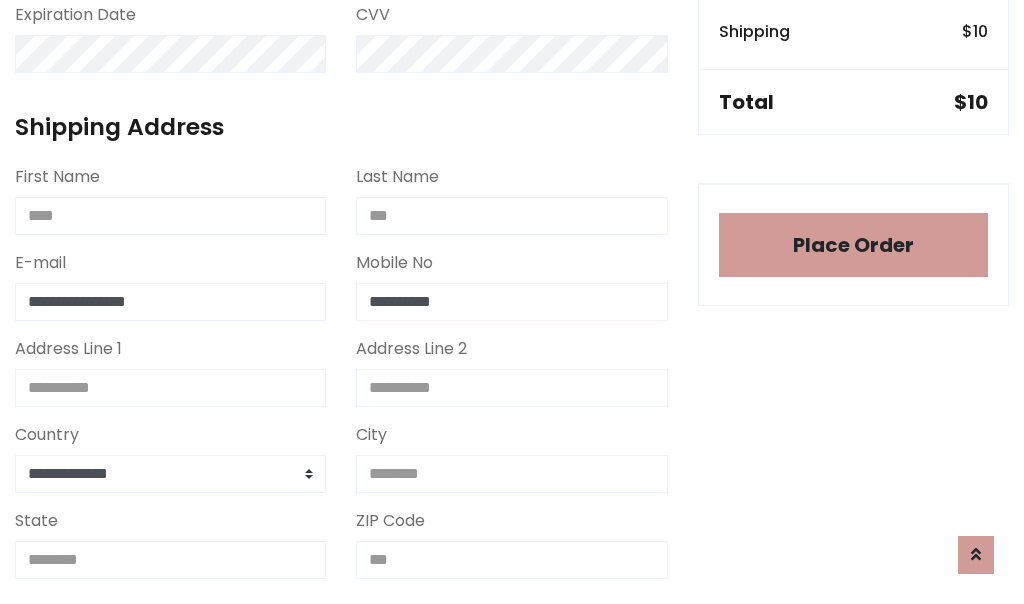 type on "**********" 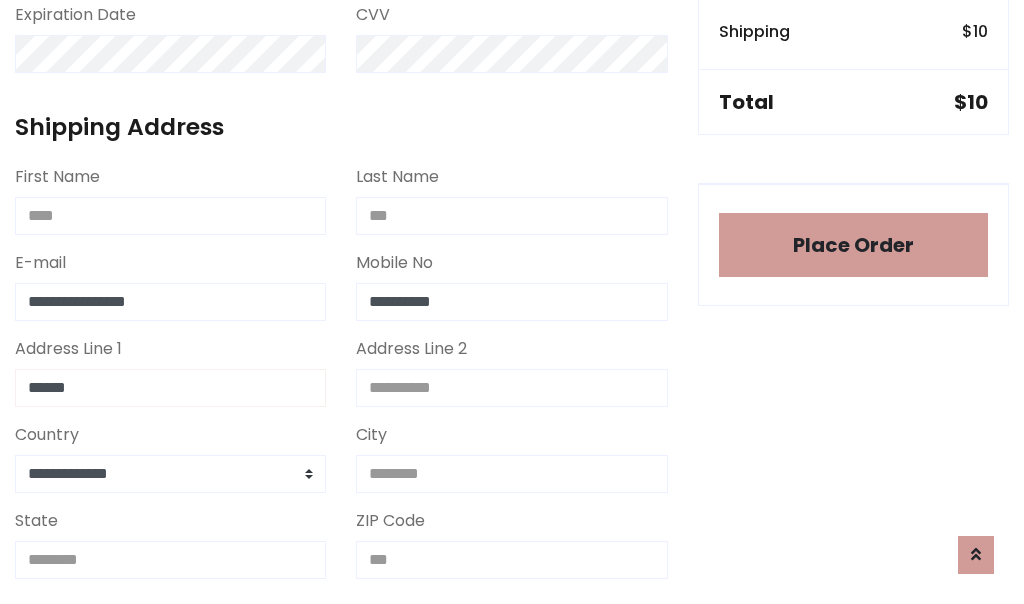 type on "******" 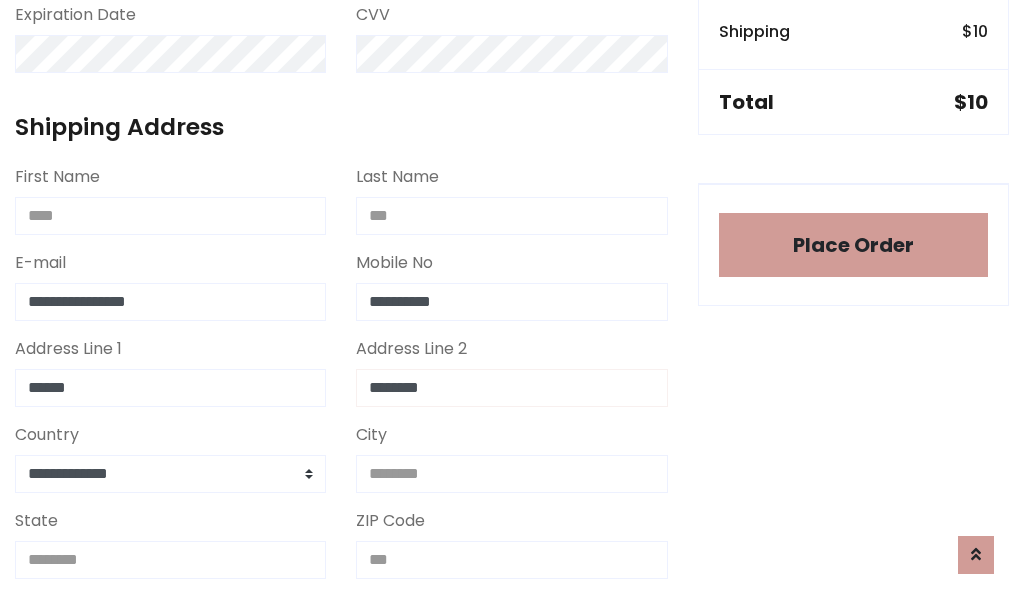 type on "********" 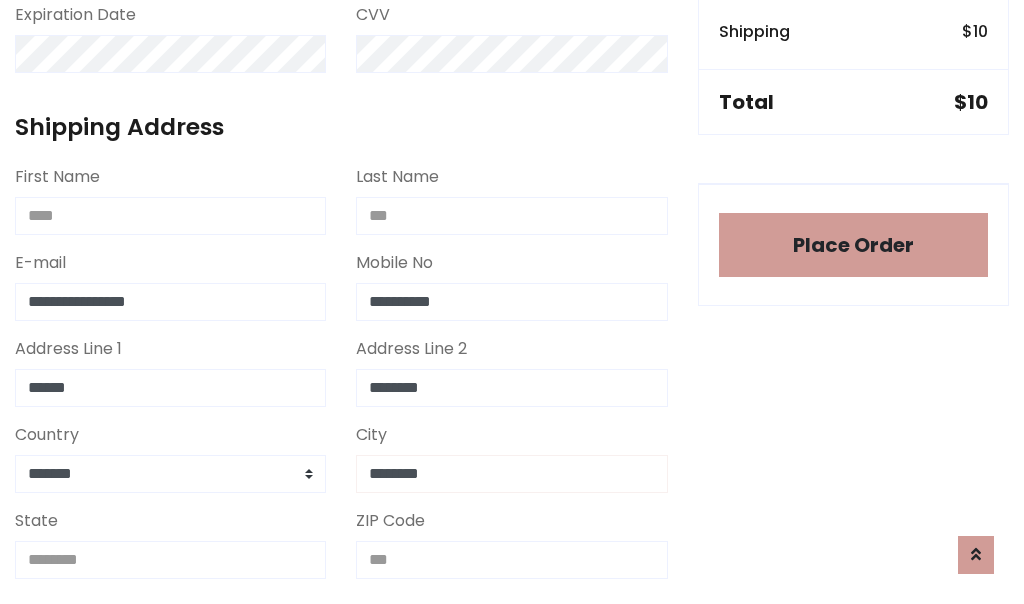 type on "********" 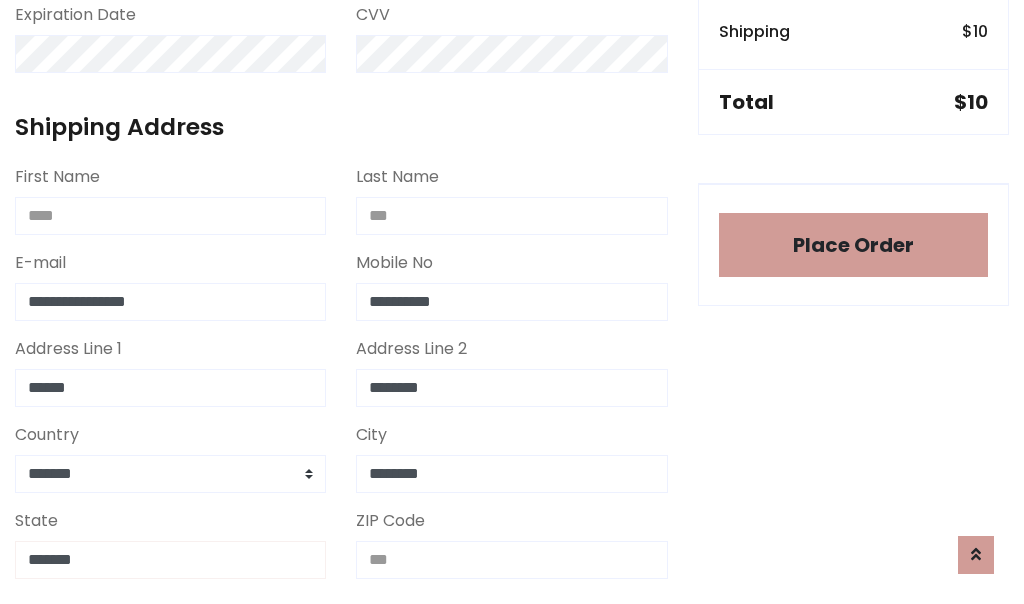 type on "*******" 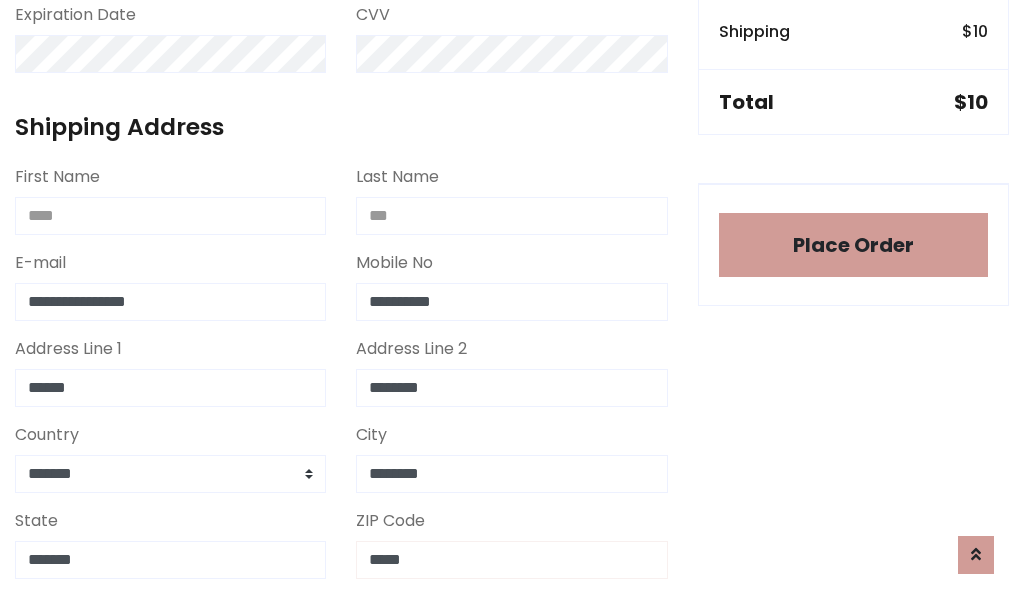scroll, scrollTop: 403, scrollLeft: 0, axis: vertical 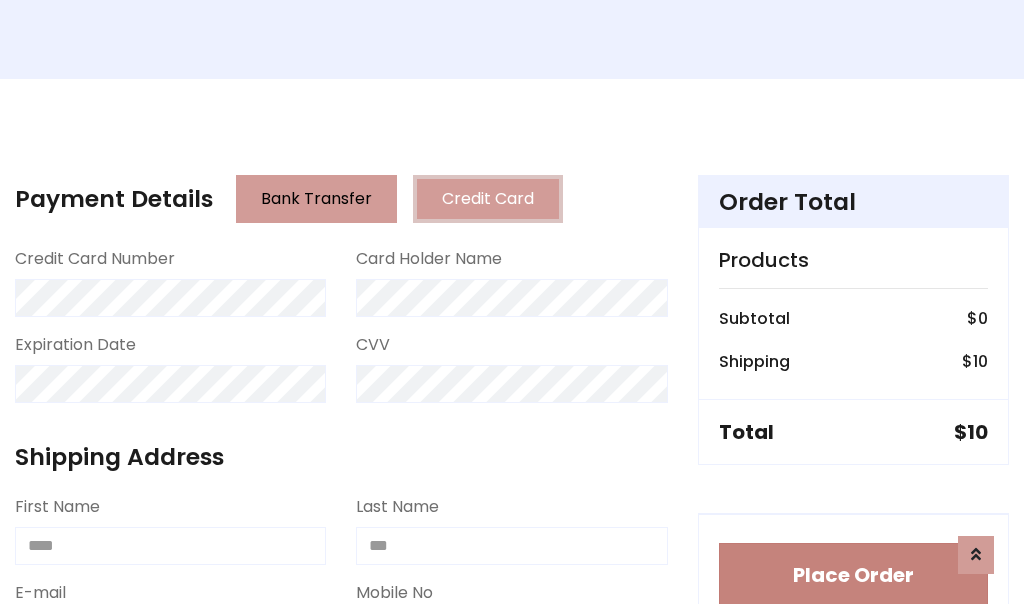 type on "*****" 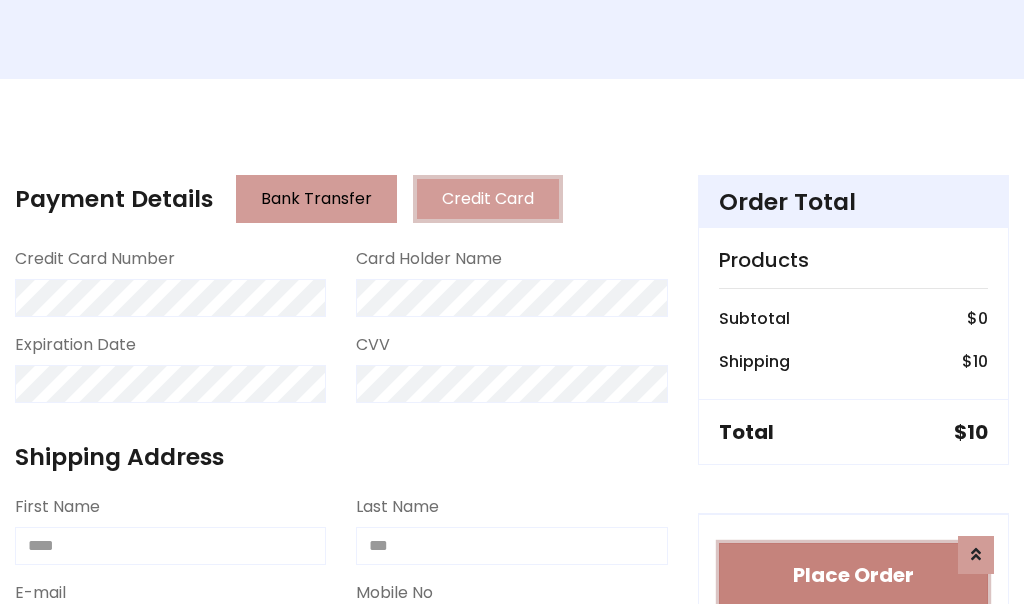 click on "Place Order" at bounding box center (853, 575) 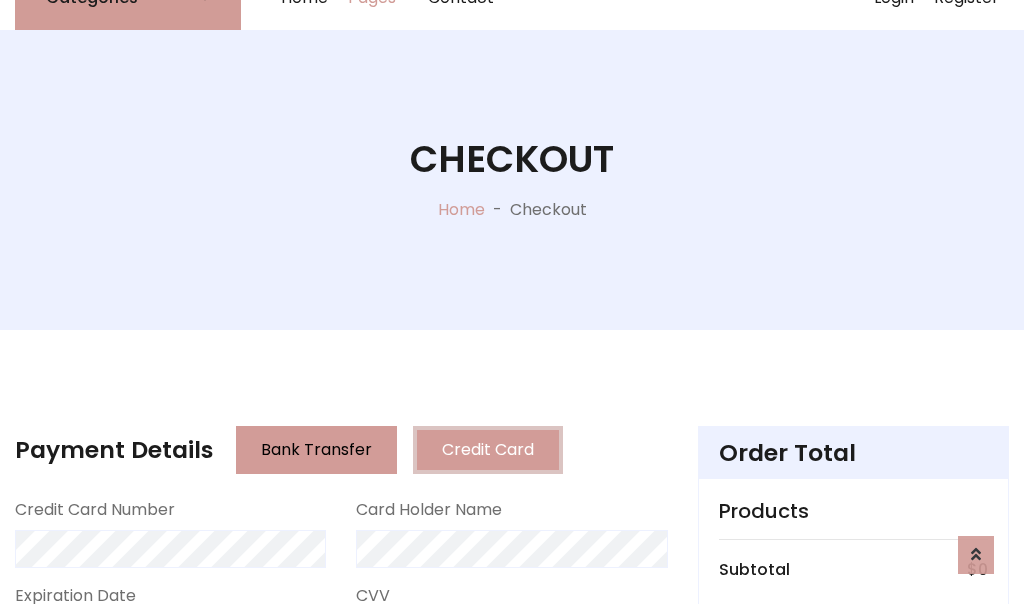 scroll, scrollTop: 0, scrollLeft: 0, axis: both 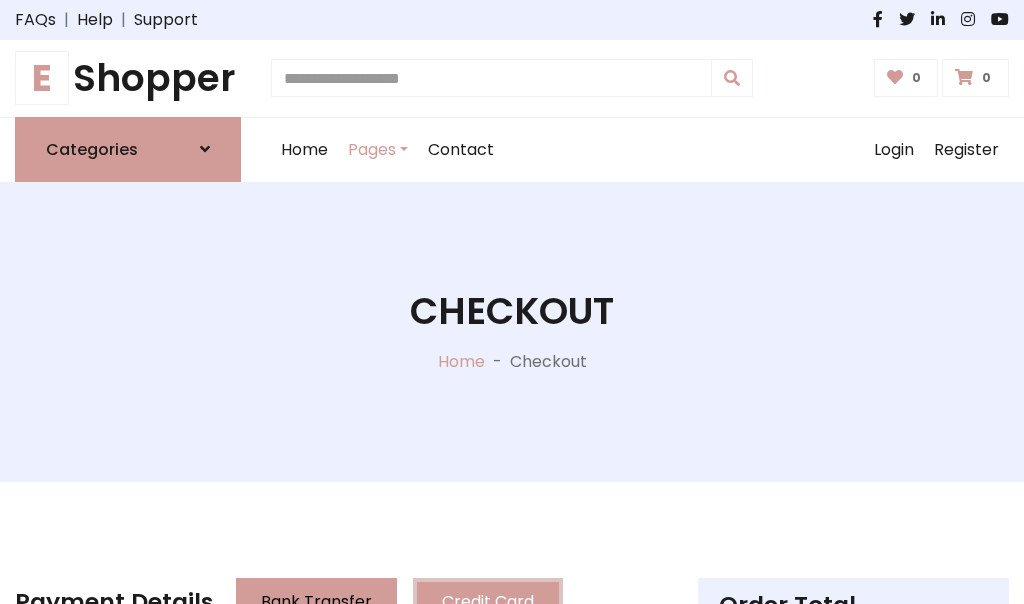 click on "E Shopper" at bounding box center (128, 78) 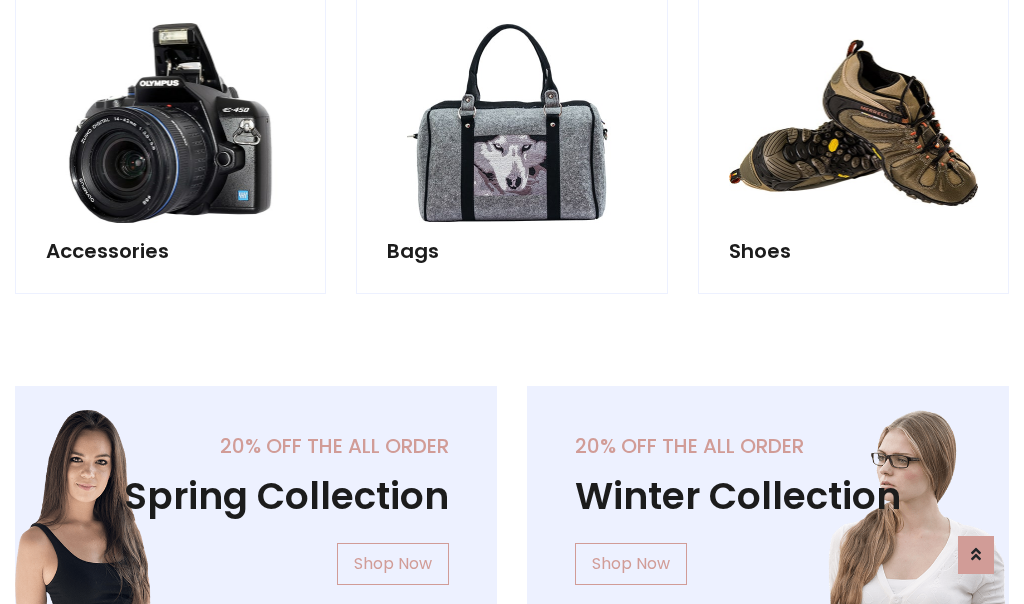 scroll, scrollTop: 770, scrollLeft: 0, axis: vertical 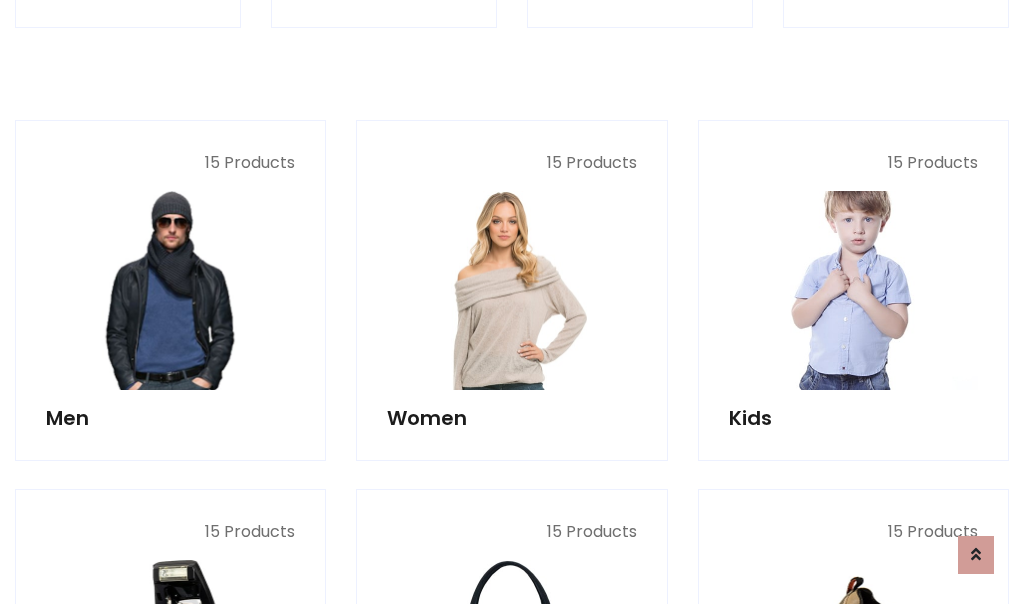 click at bounding box center [853, 290] 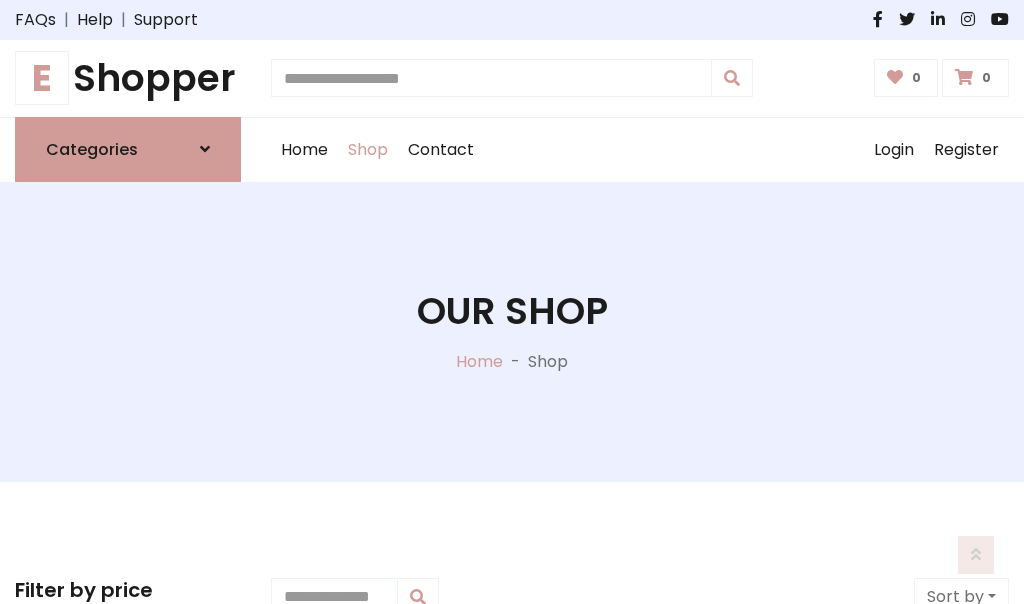 scroll, scrollTop: 549, scrollLeft: 0, axis: vertical 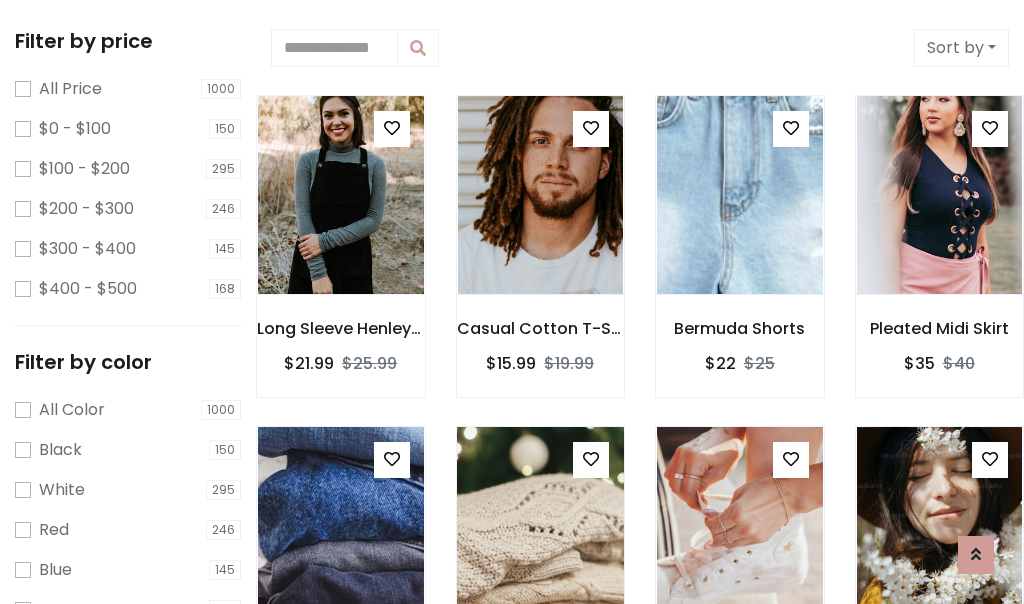 click at bounding box center (392, 128) 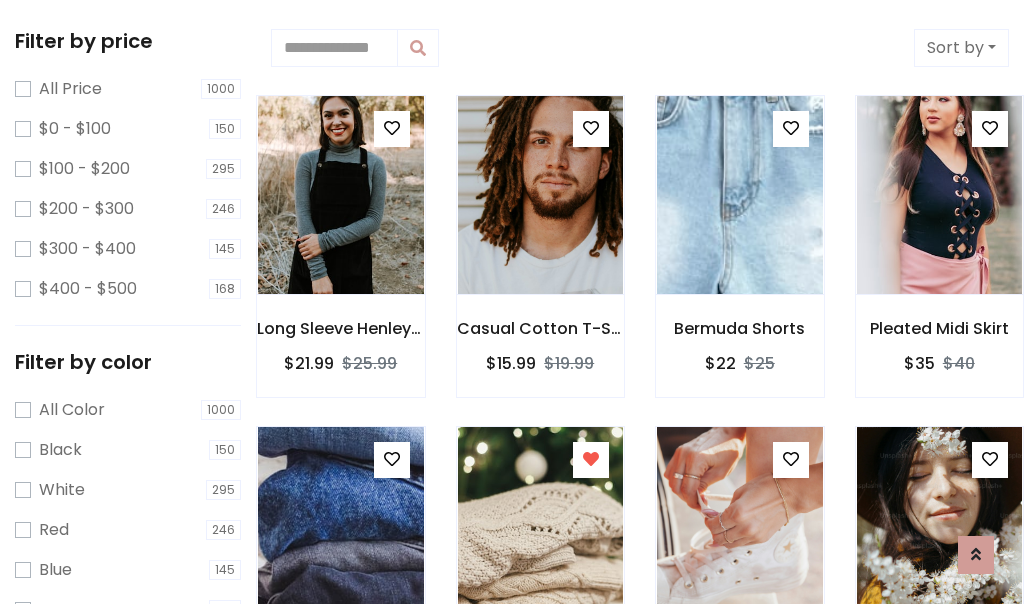 click at bounding box center (540, 858) 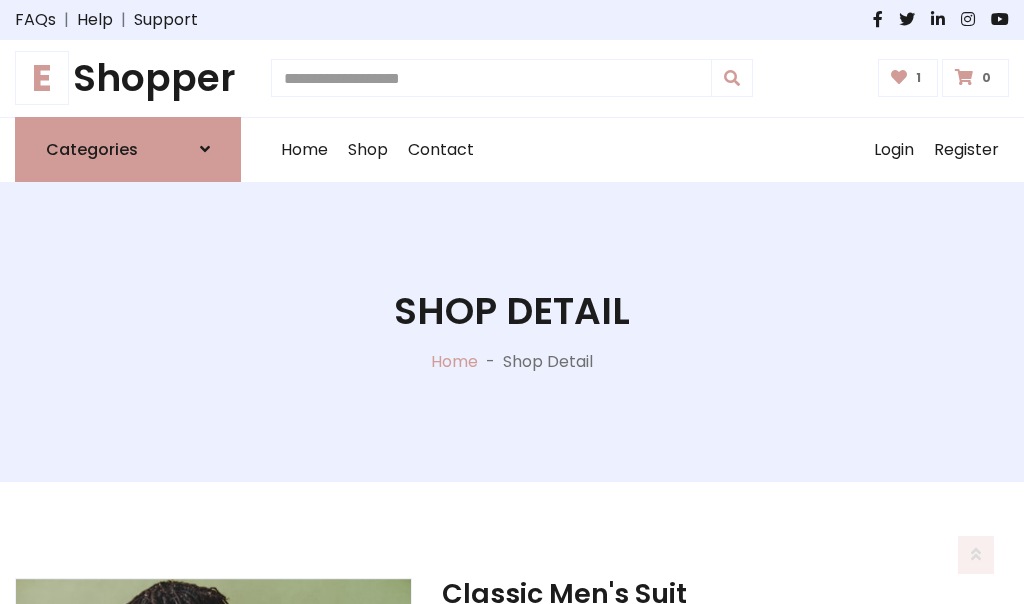 scroll, scrollTop: 262, scrollLeft: 0, axis: vertical 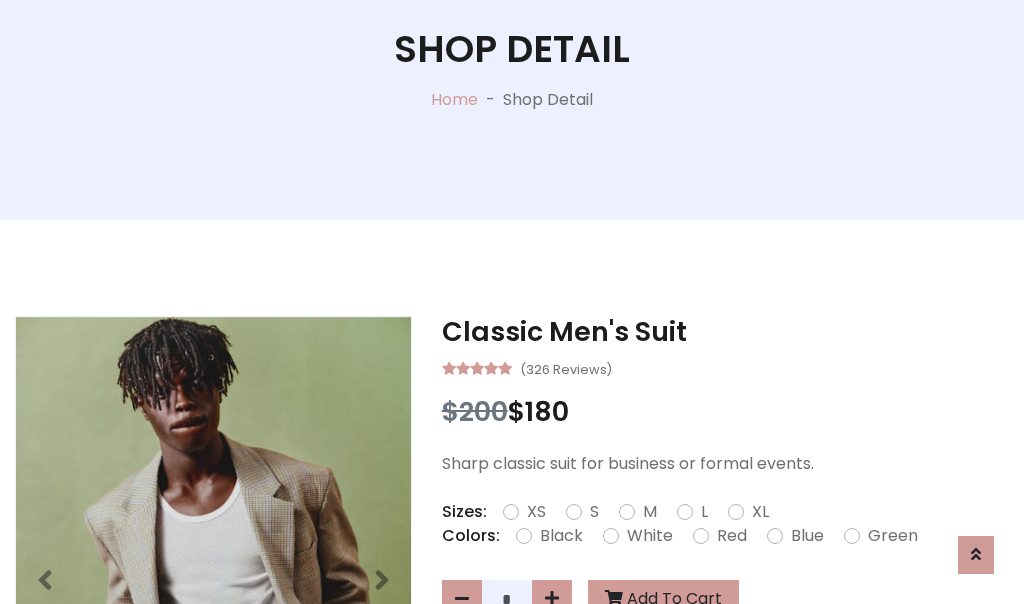 click on "XL" at bounding box center [760, 512] 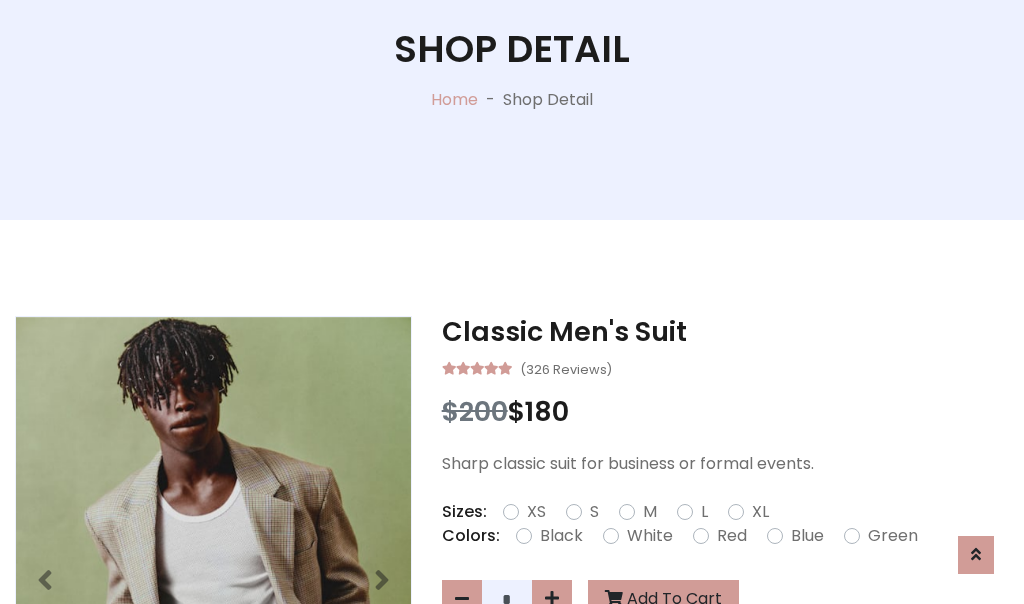 click on "Black" at bounding box center (561, 536) 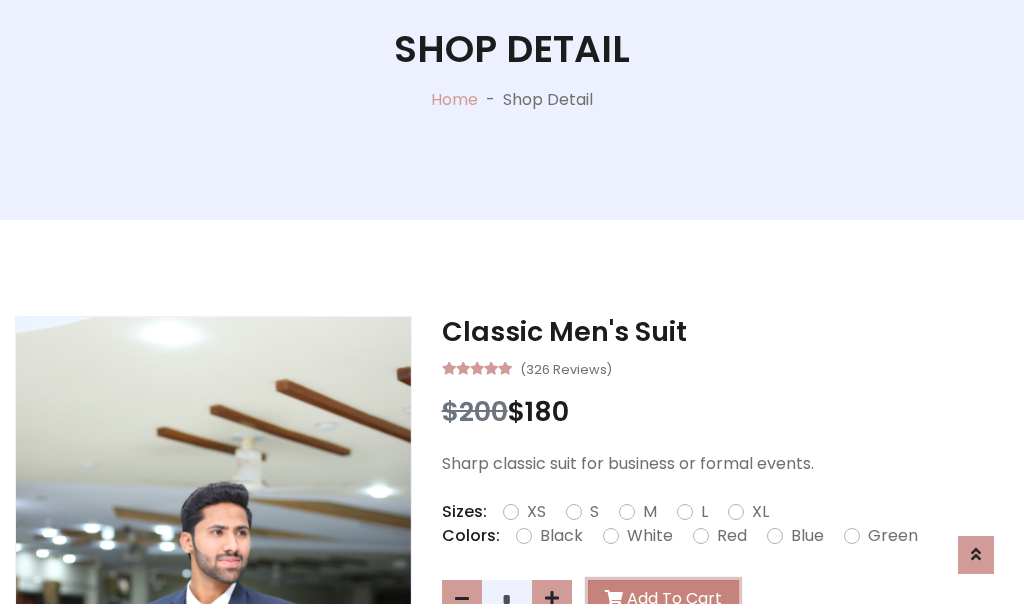 click on "Add To Cart" at bounding box center (663, 599) 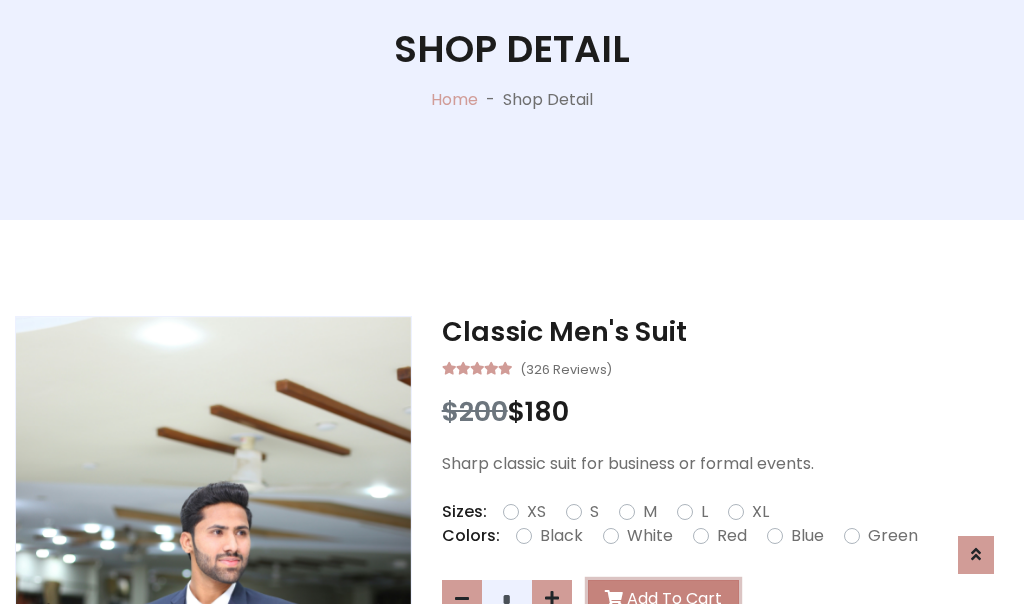 scroll, scrollTop: 0, scrollLeft: 0, axis: both 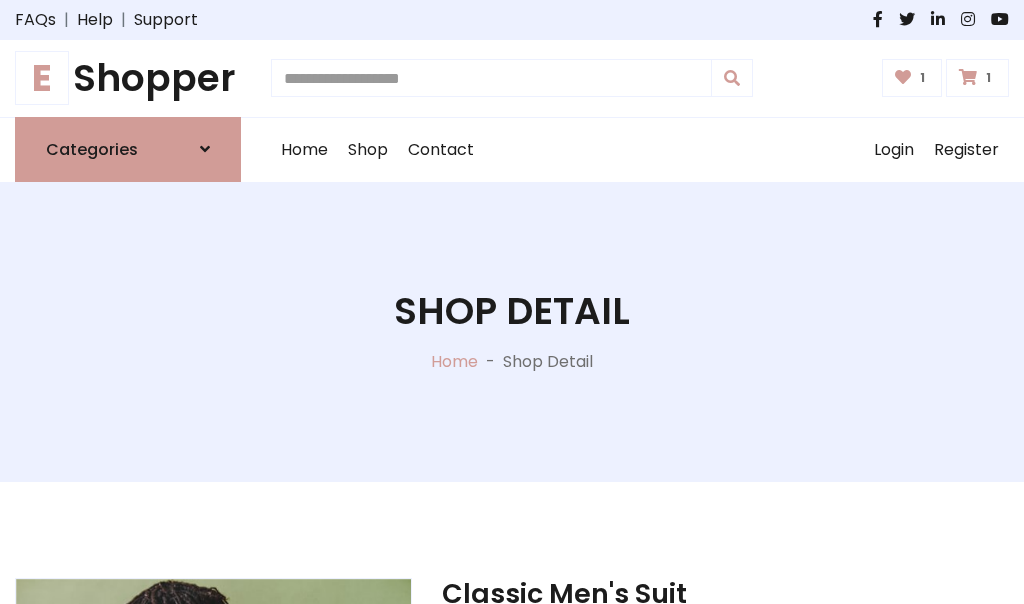 click at bounding box center (968, 77) 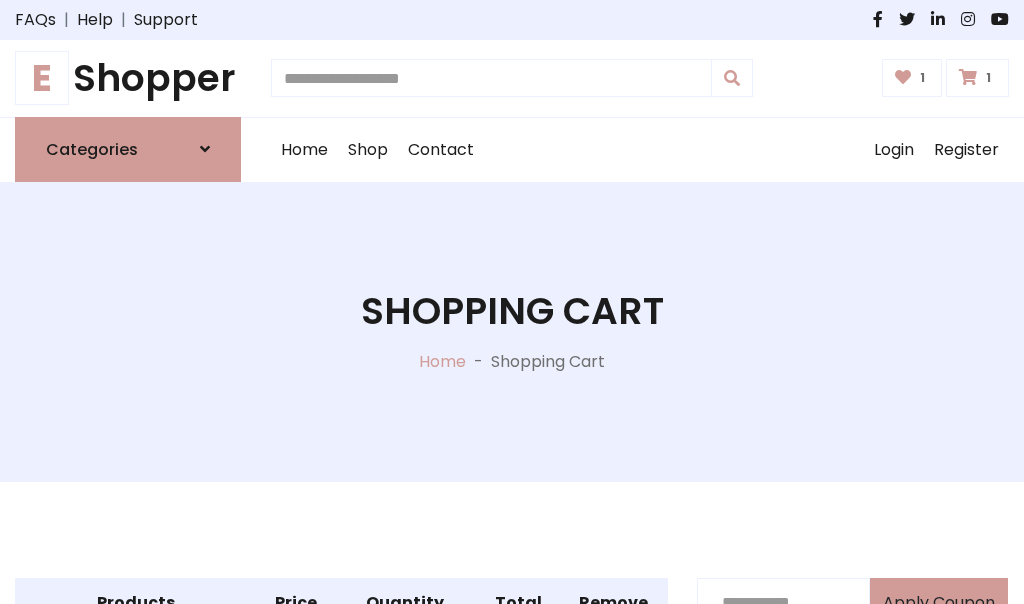 scroll, scrollTop: 570, scrollLeft: 0, axis: vertical 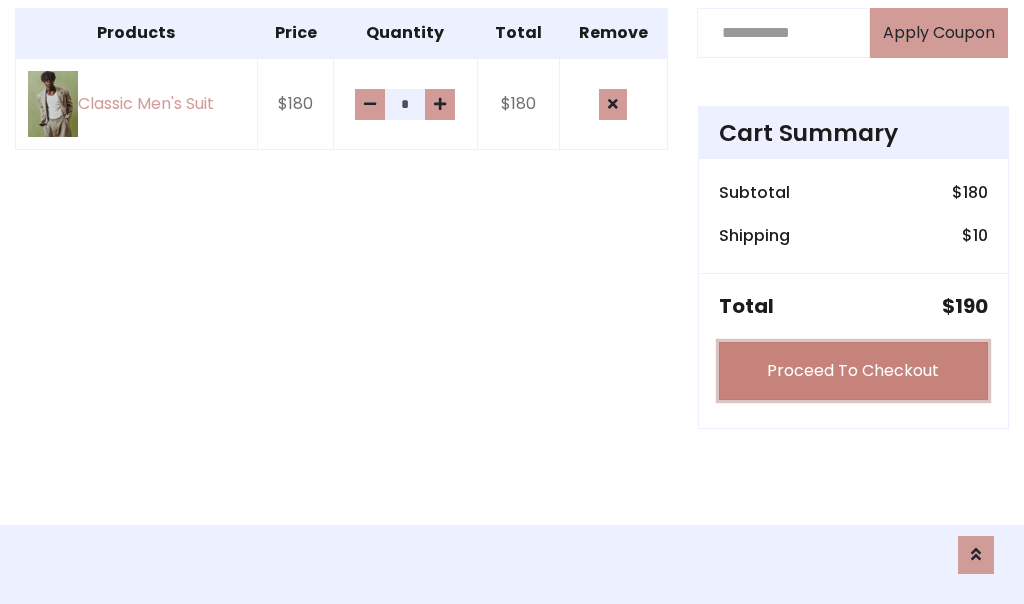 click on "Proceed To Checkout" at bounding box center [853, 371] 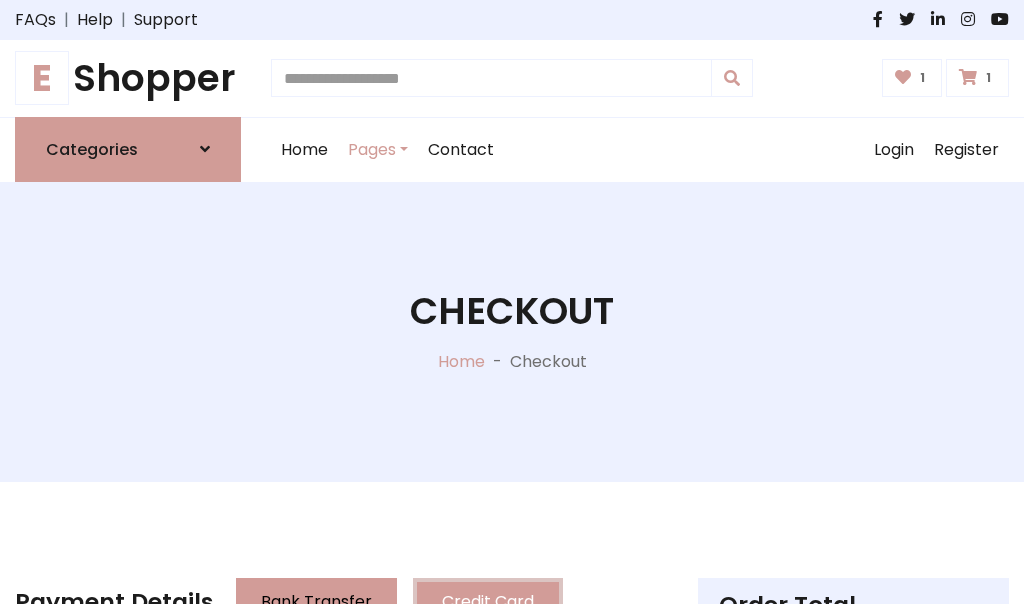 scroll, scrollTop: 201, scrollLeft: 0, axis: vertical 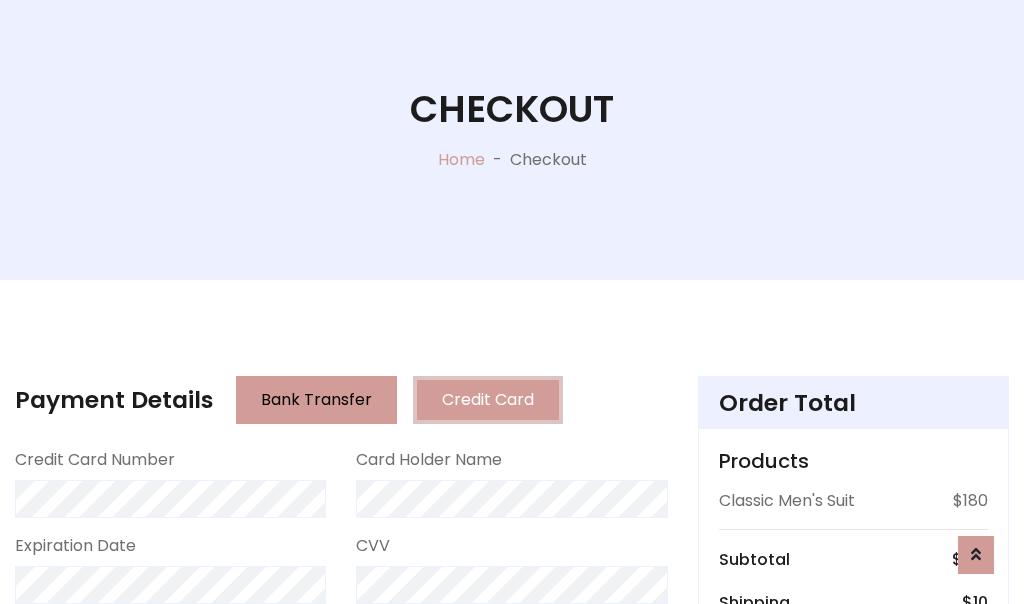 click on "Go to shipping" at bounding box center [853, 816] 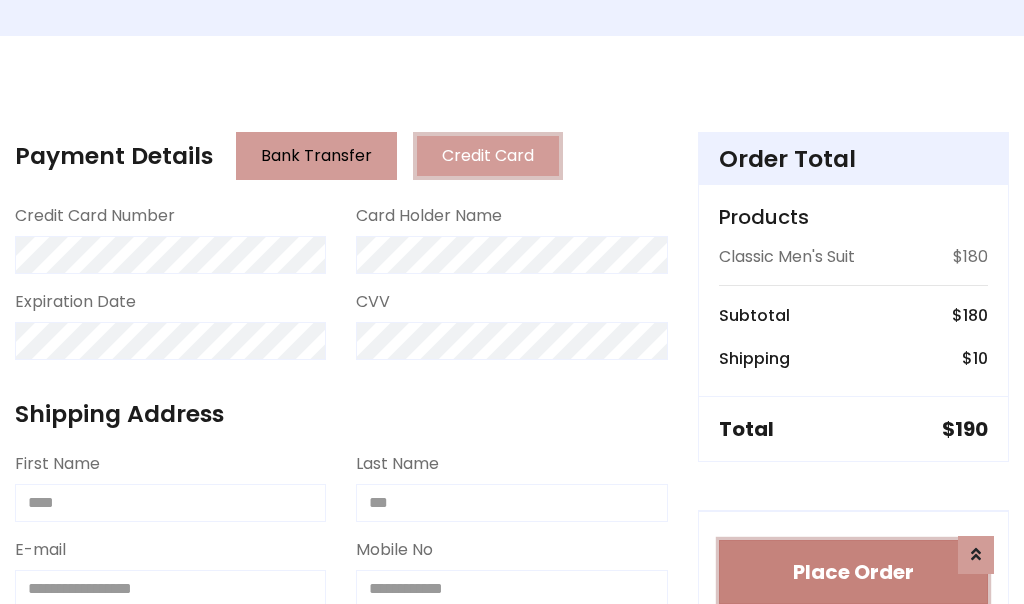 type 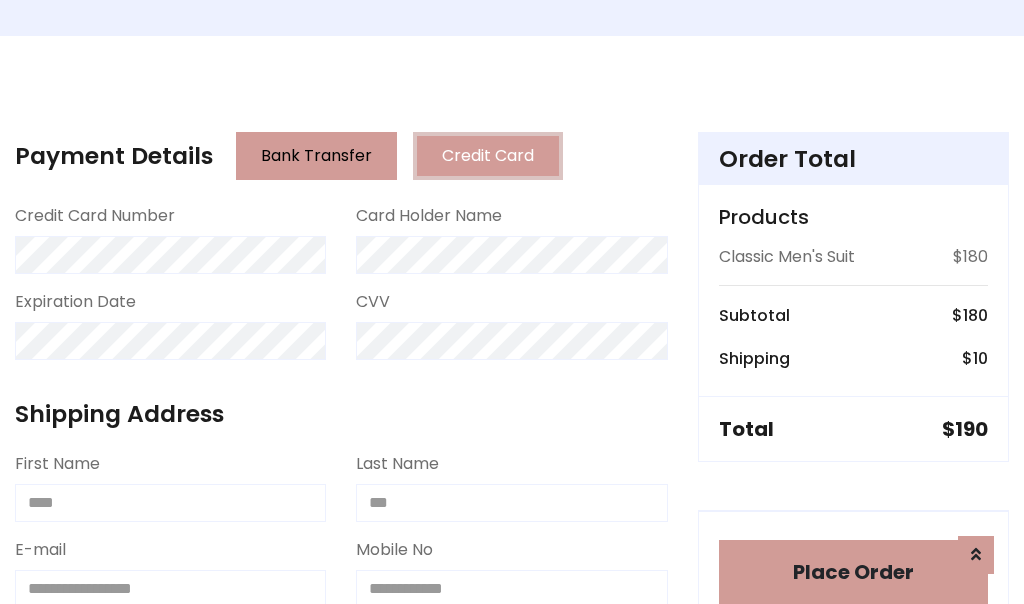 scroll, scrollTop: 1216, scrollLeft: 0, axis: vertical 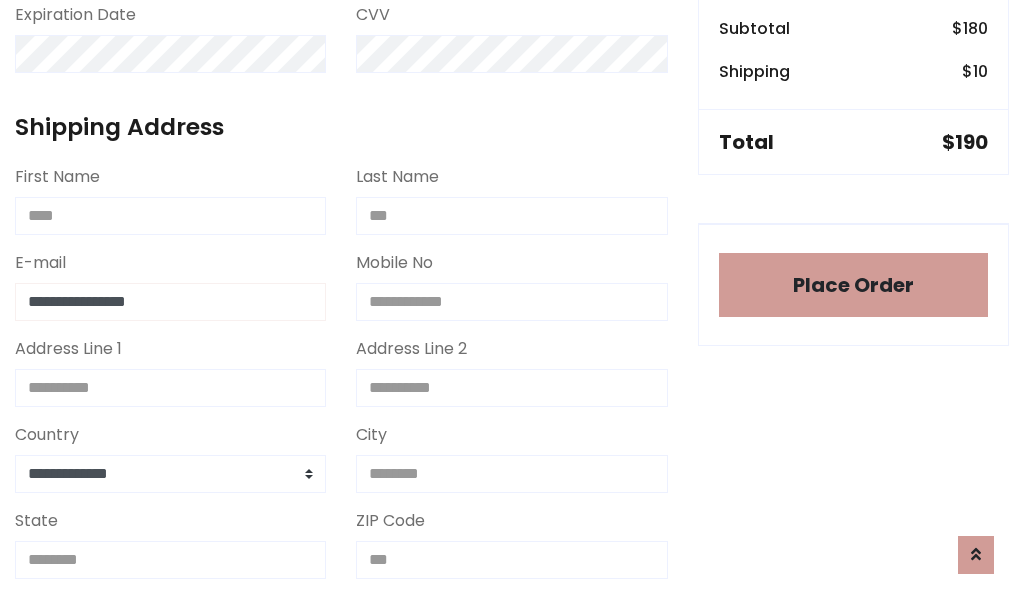 type on "**********" 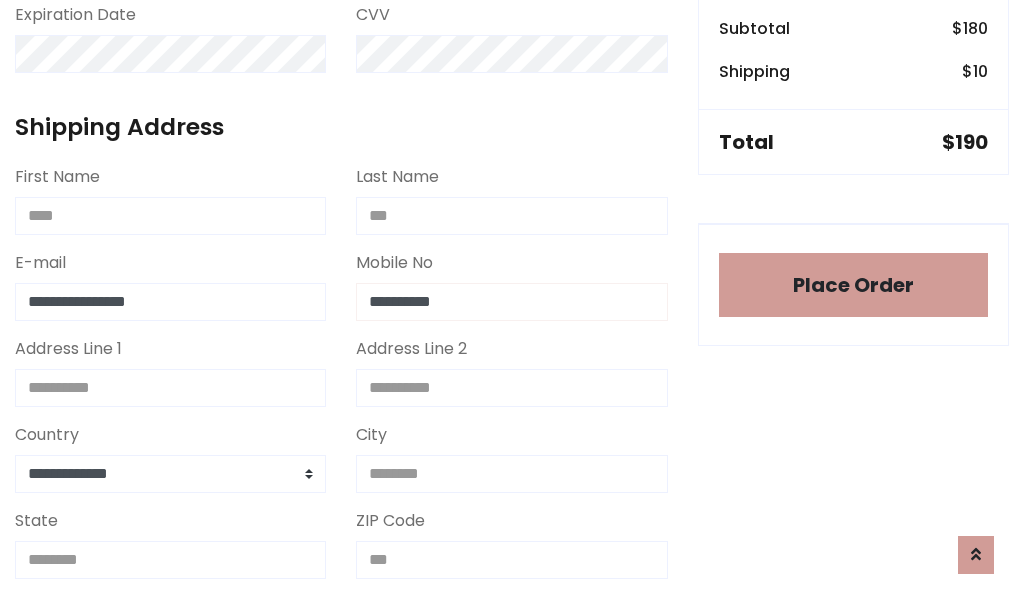 scroll, scrollTop: 573, scrollLeft: 0, axis: vertical 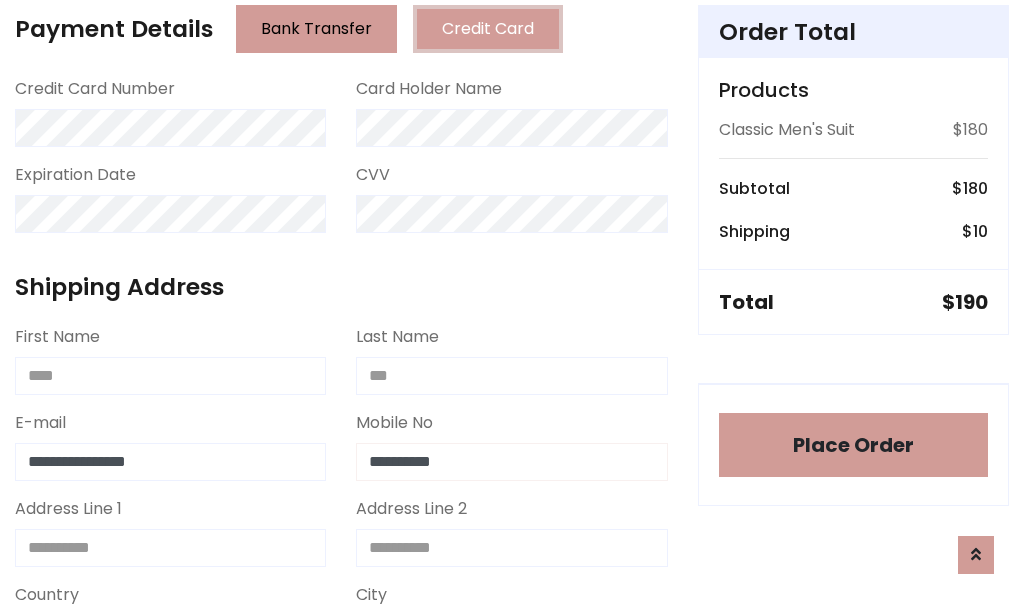 type on "**********" 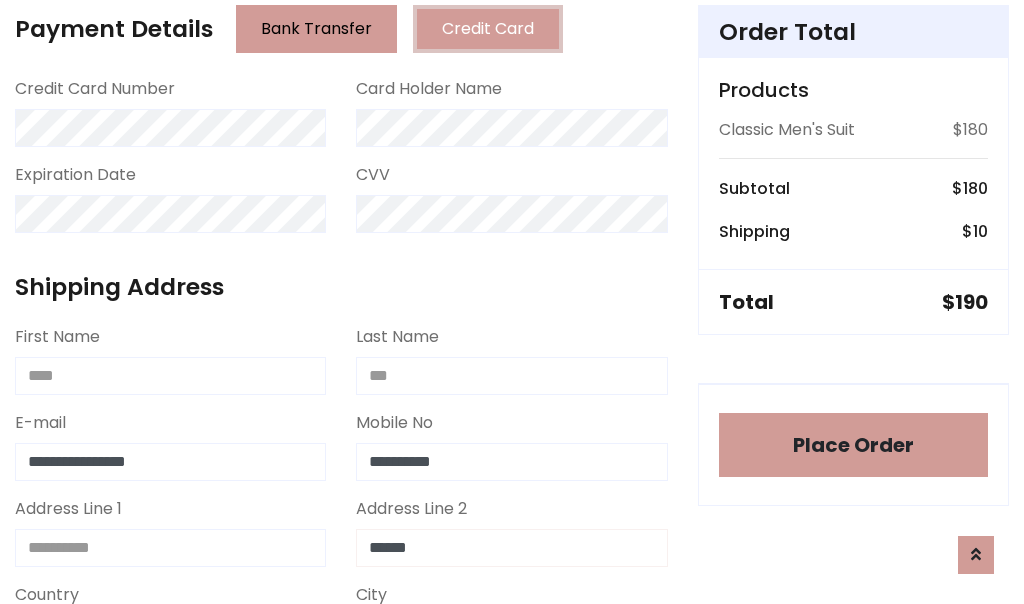 type on "******" 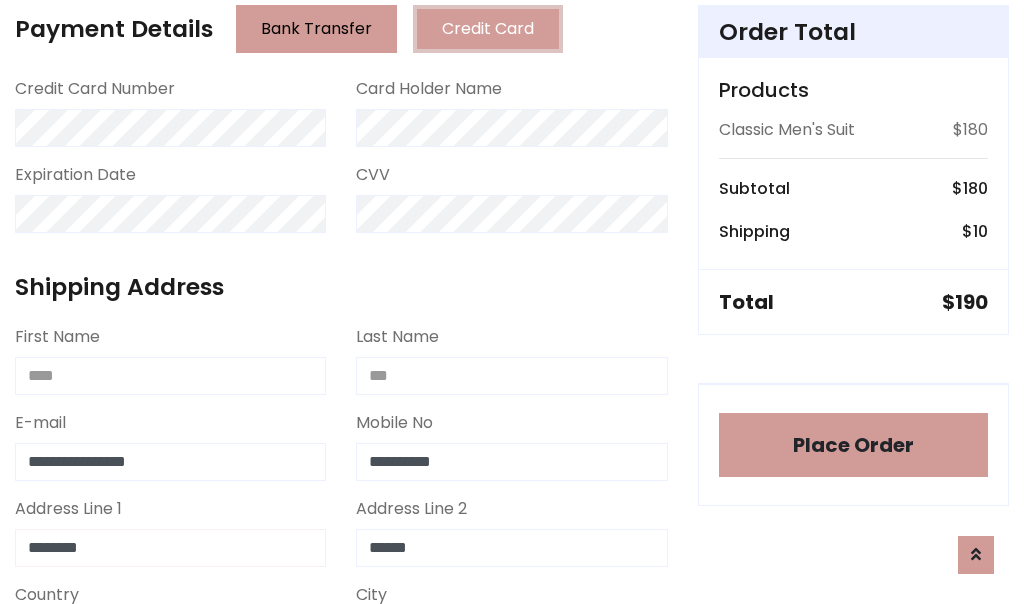 type on "********" 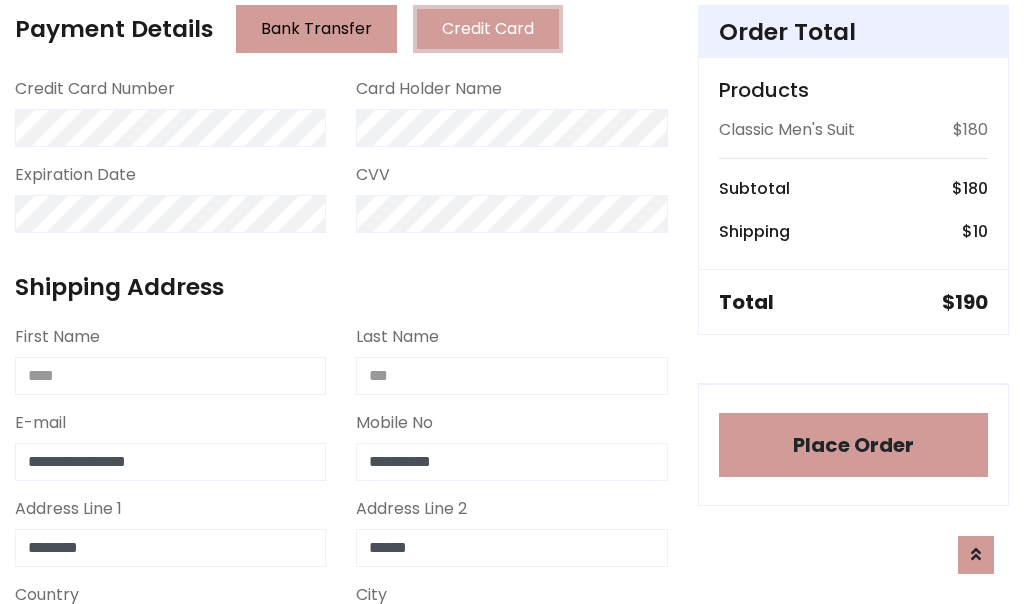 scroll, scrollTop: 905, scrollLeft: 0, axis: vertical 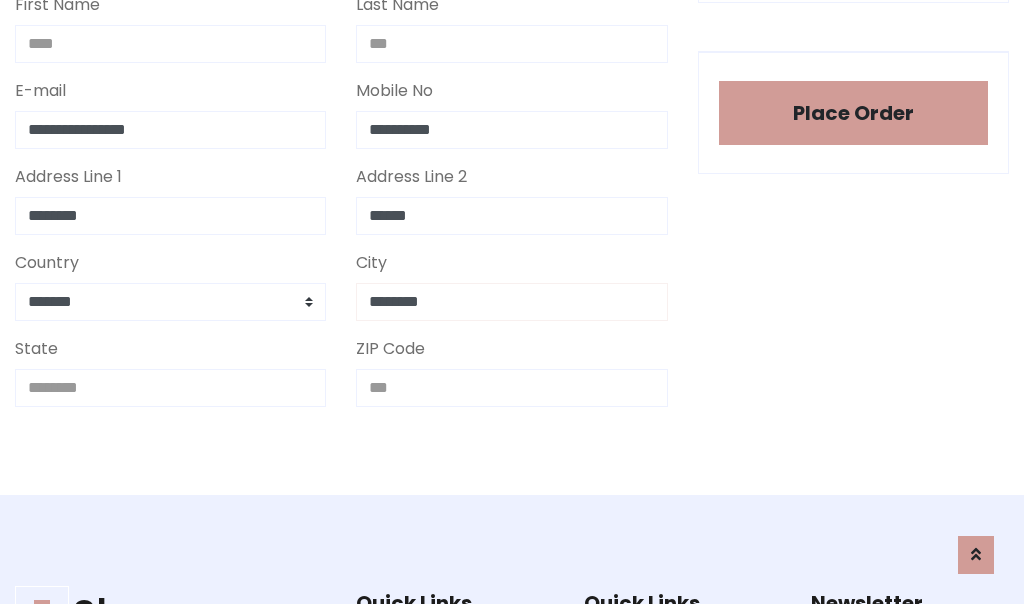type on "********" 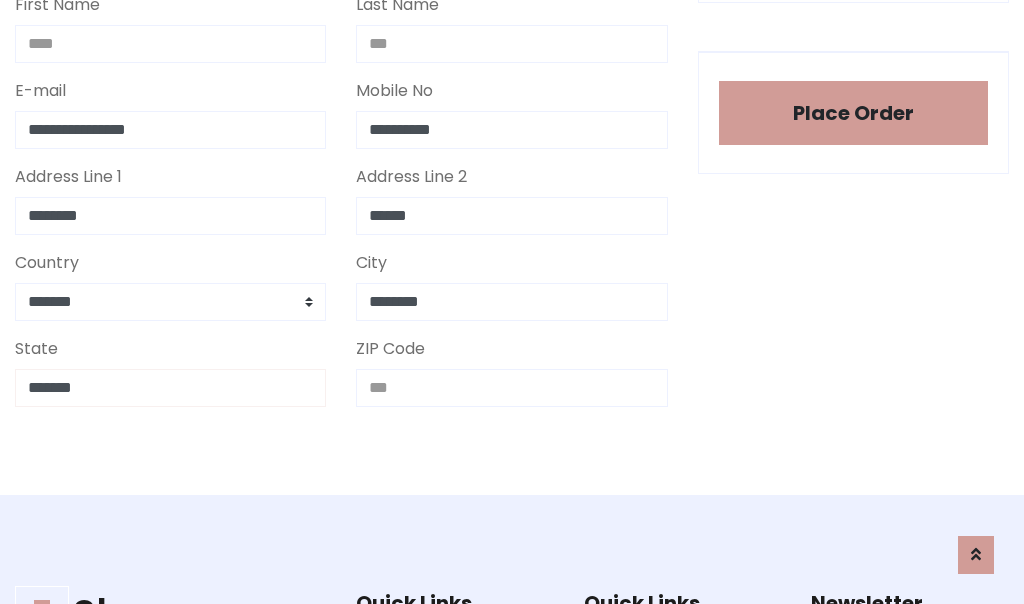 type on "*******" 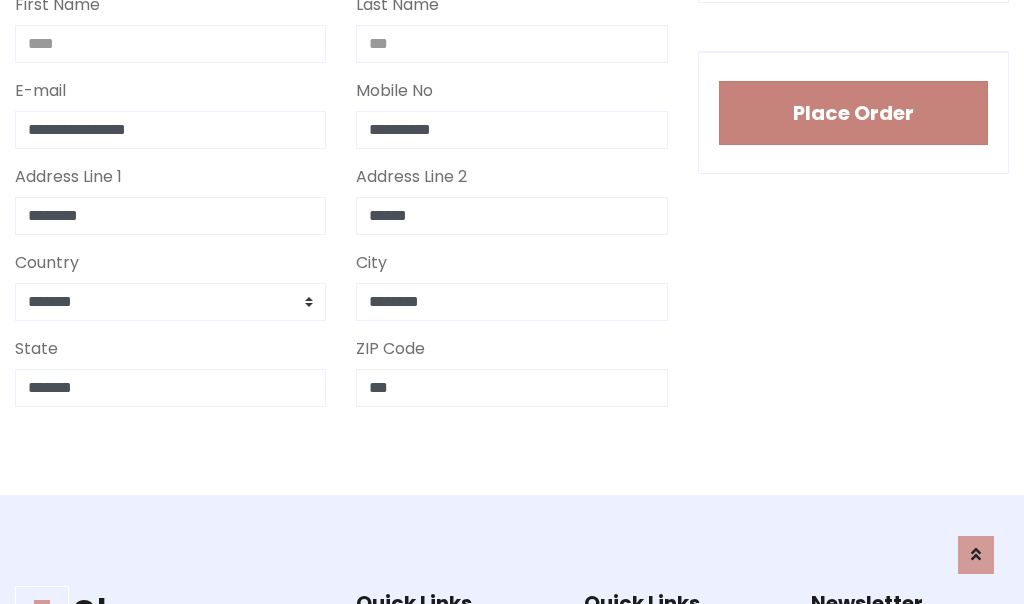 type on "***" 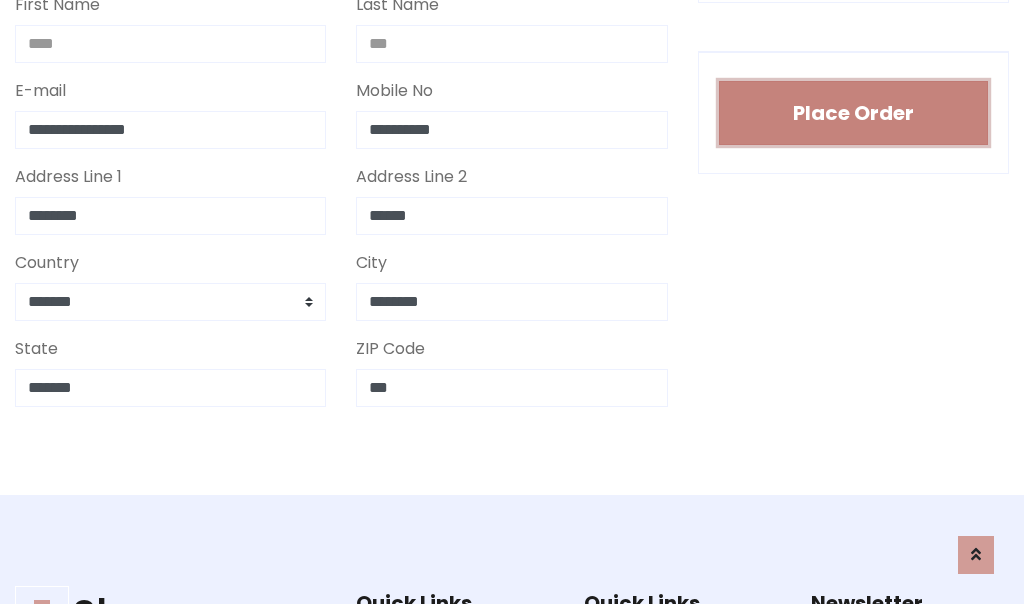 click on "Place Order" at bounding box center (853, 113) 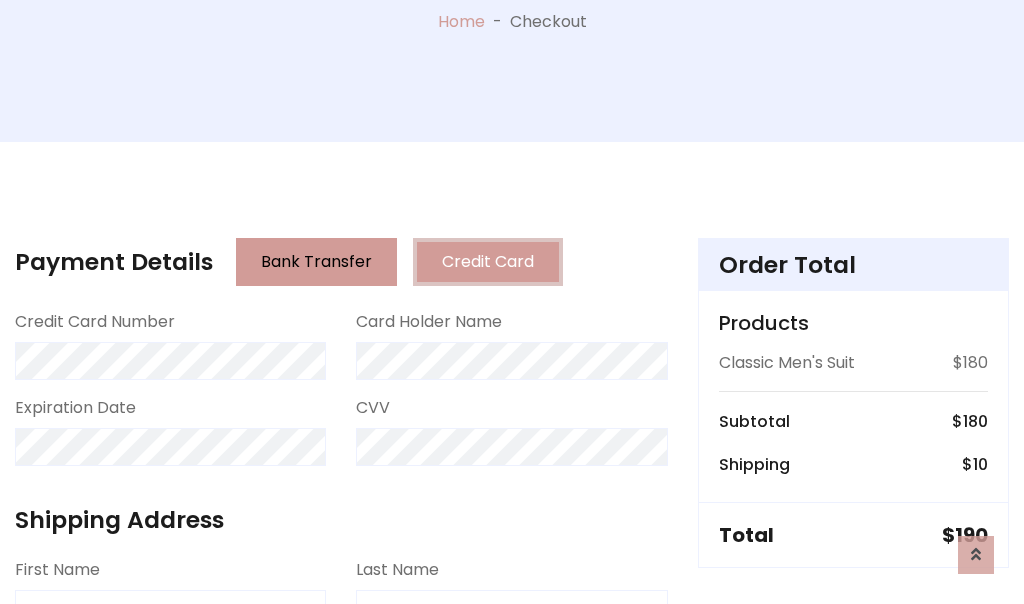 scroll, scrollTop: 0, scrollLeft: 0, axis: both 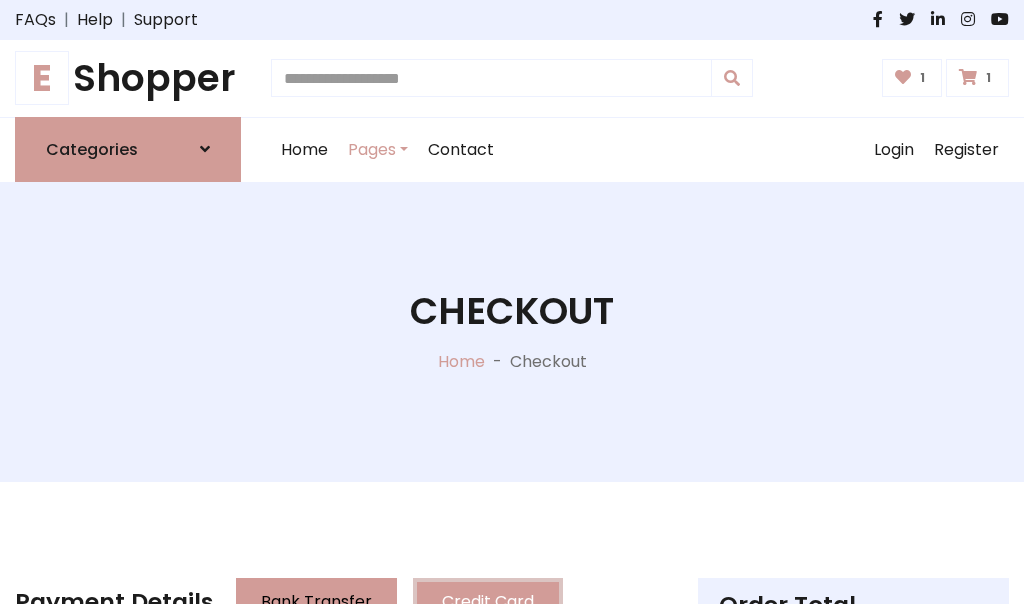 click on "E" at bounding box center (42, 78) 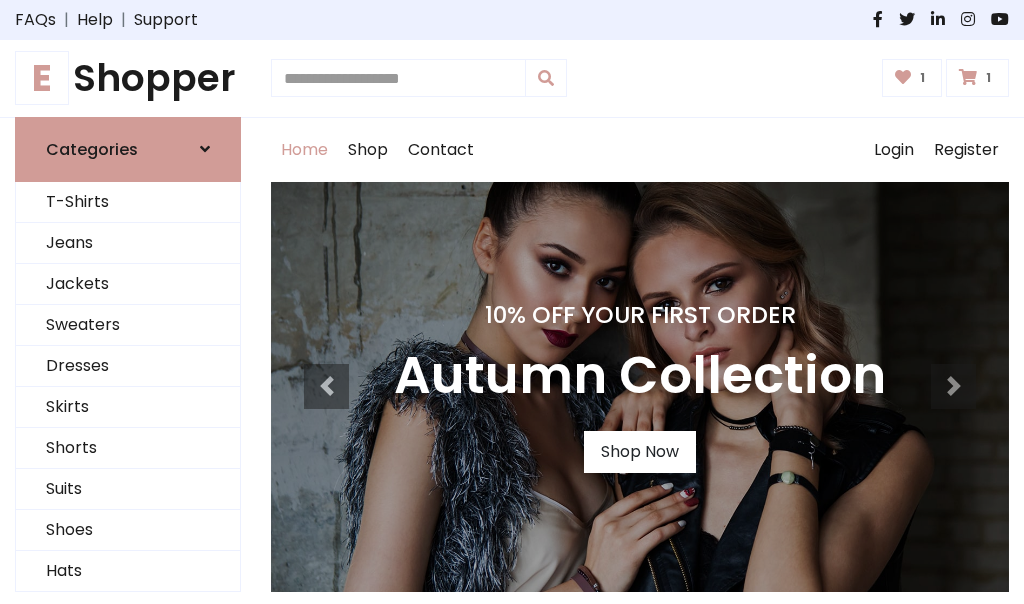 scroll, scrollTop: 0, scrollLeft: 0, axis: both 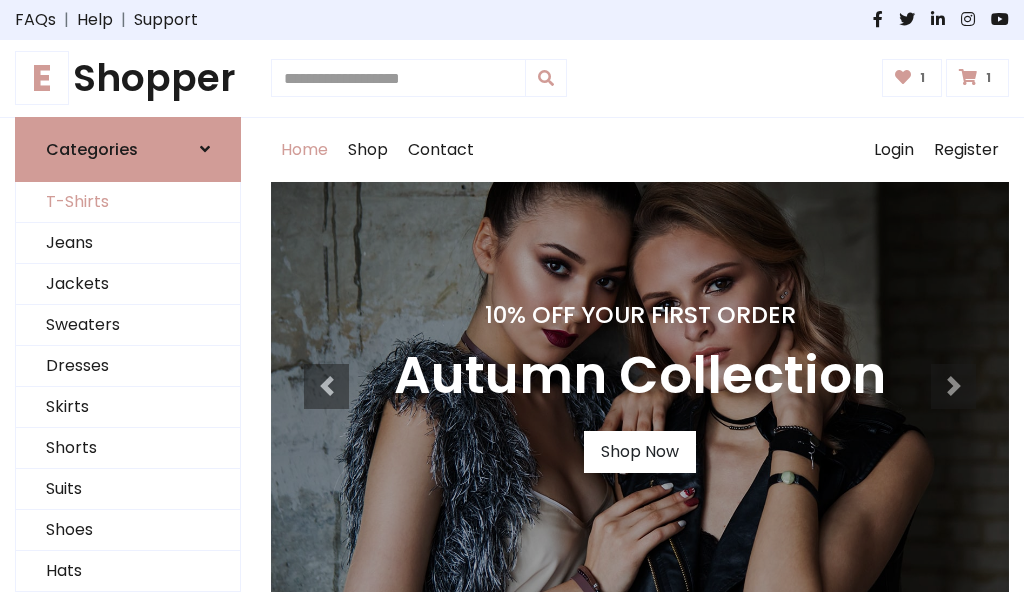 click on "T-Shirts" at bounding box center [128, 202] 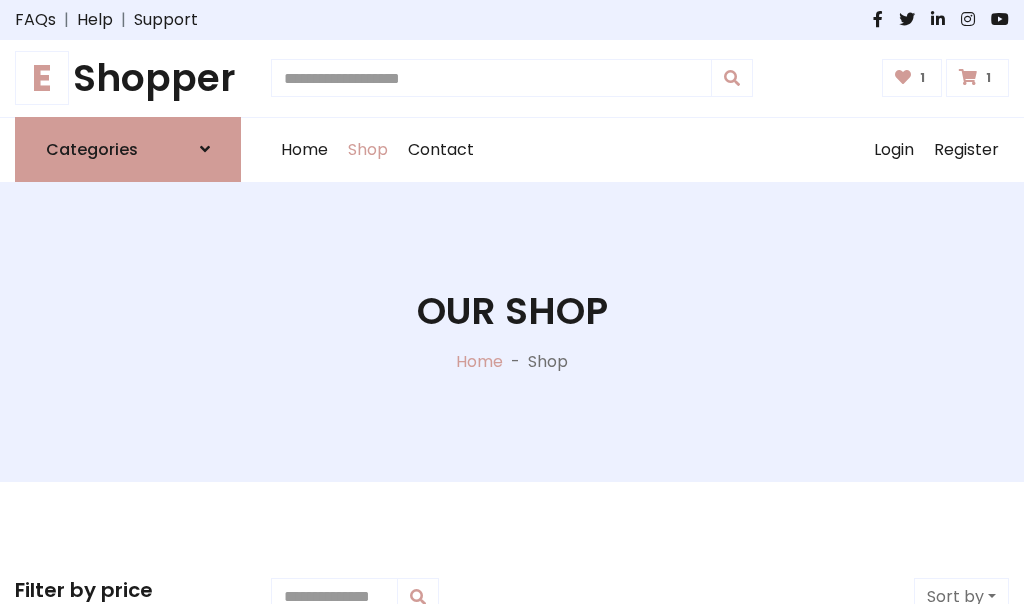 scroll, scrollTop: 0, scrollLeft: 0, axis: both 